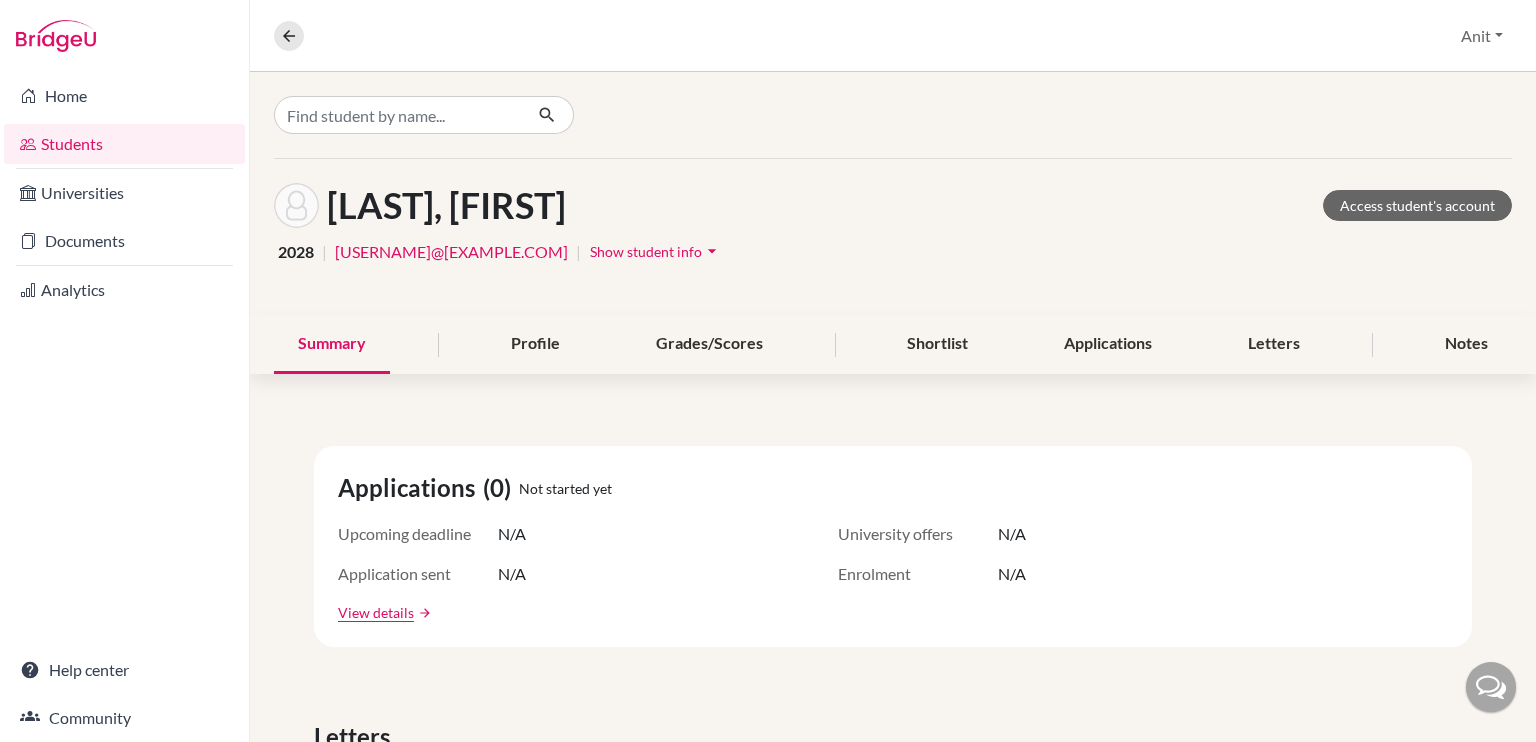scroll, scrollTop: 0, scrollLeft: 0, axis: both 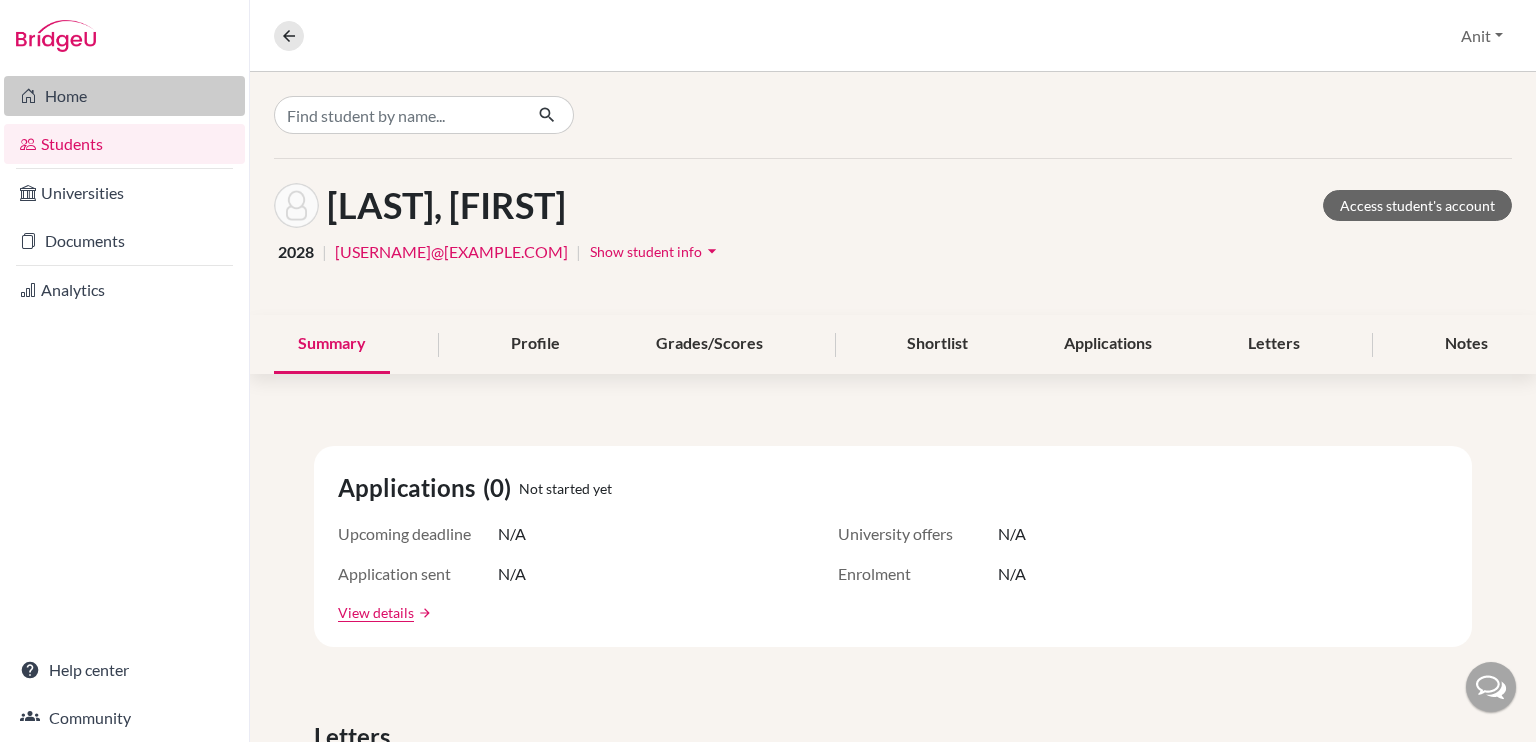 click on "Home" at bounding box center [124, 96] 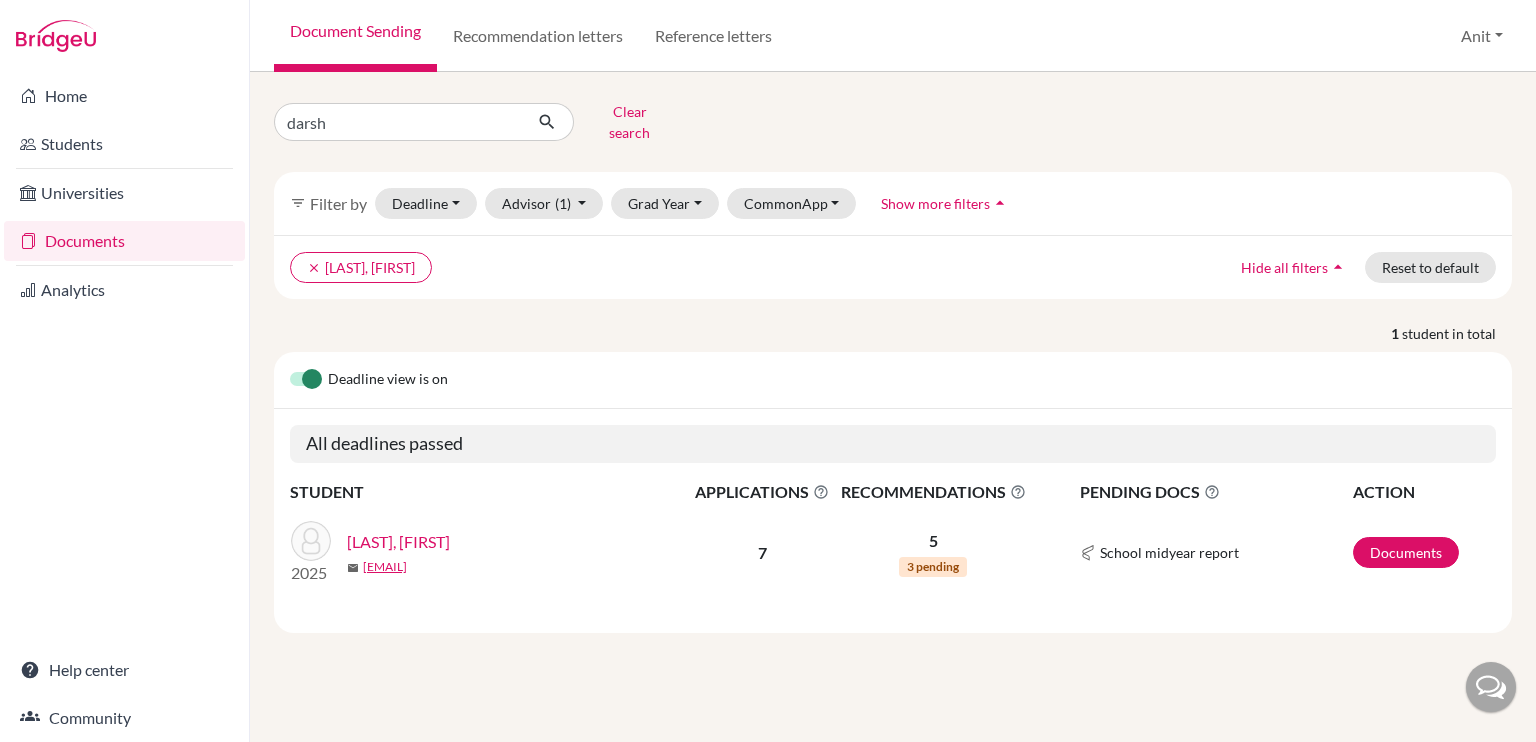 scroll, scrollTop: 0, scrollLeft: 0, axis: both 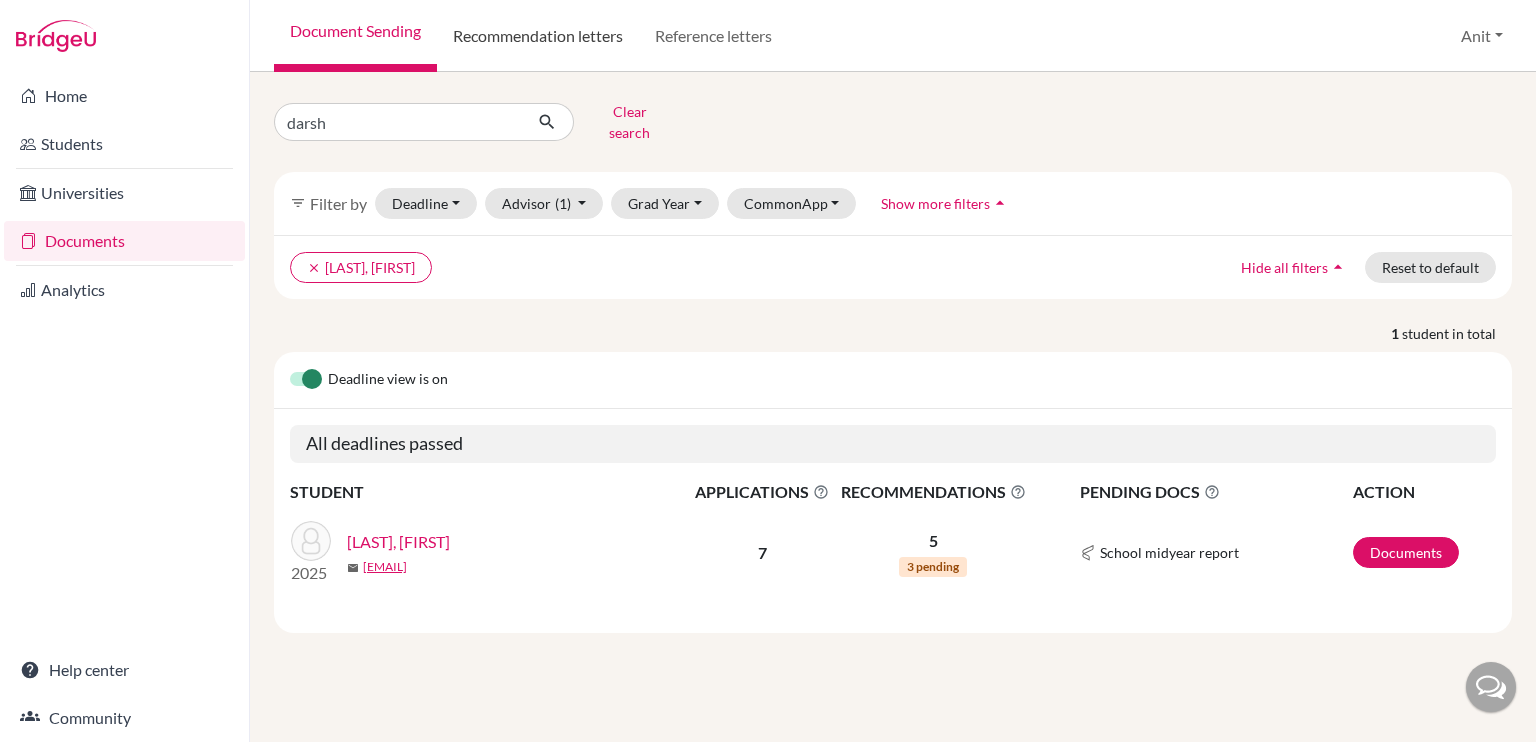 click on "Recommendation letters" at bounding box center (538, 36) 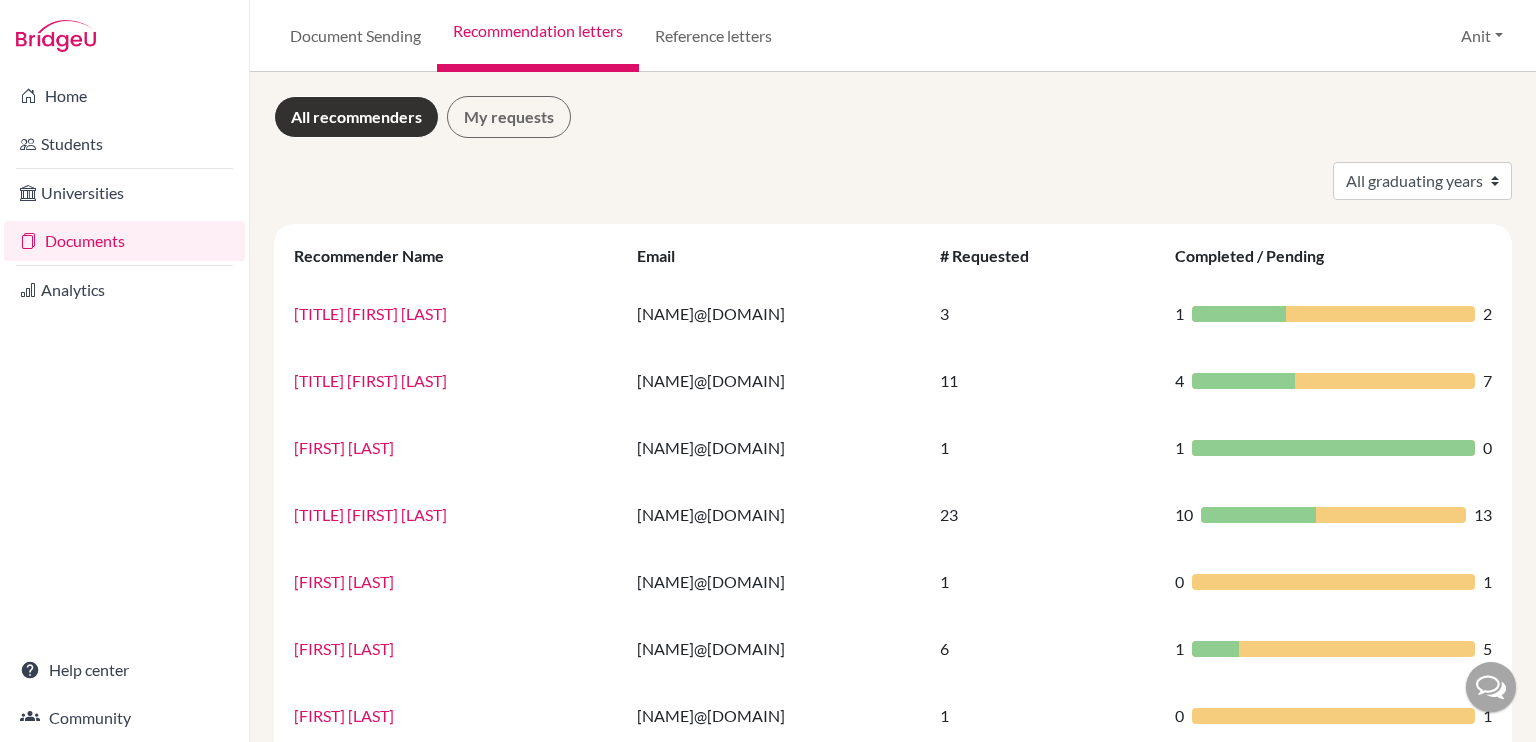 scroll, scrollTop: 0, scrollLeft: 0, axis: both 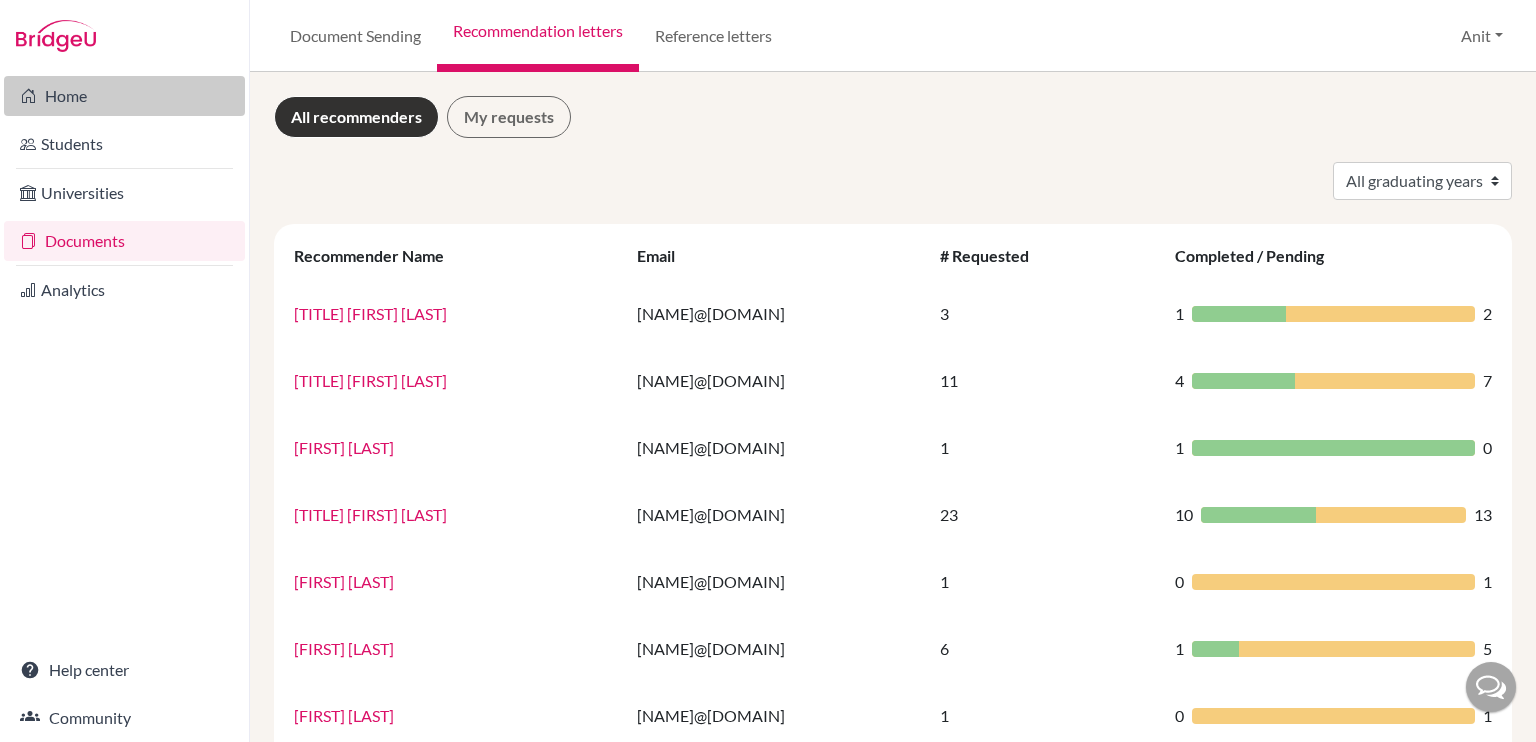 click on "Home" at bounding box center (124, 96) 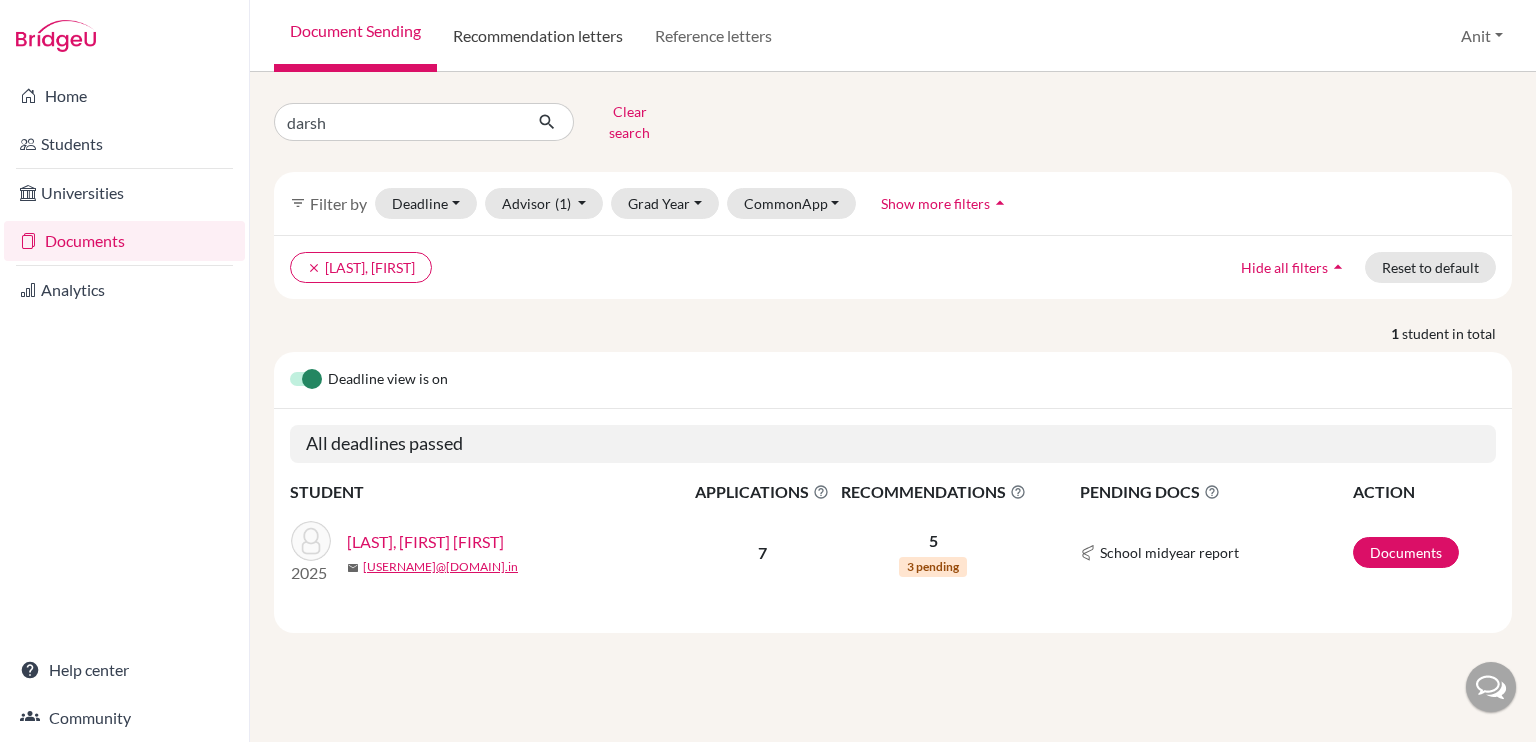 scroll, scrollTop: 0, scrollLeft: 0, axis: both 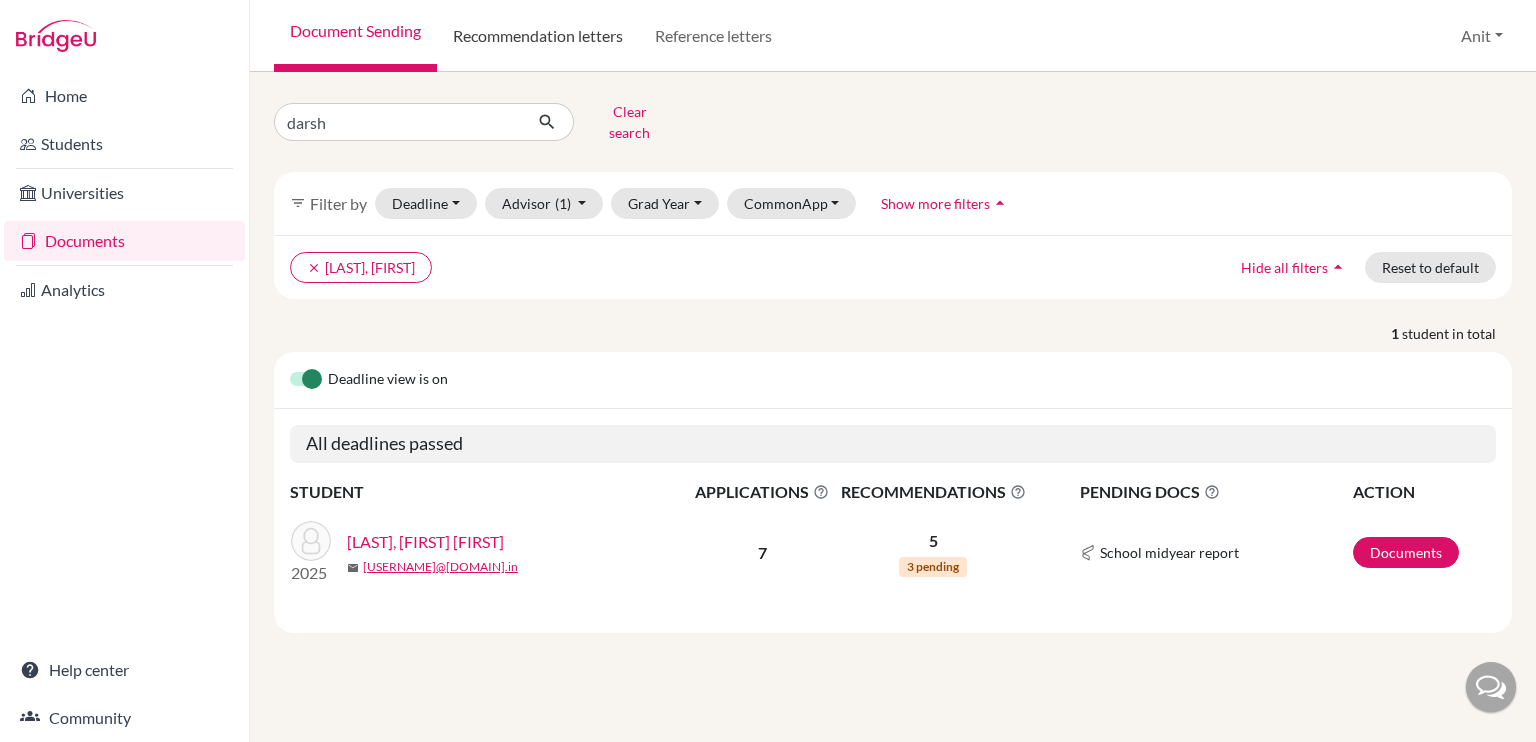 click on "Recommendation letters" at bounding box center [538, 36] 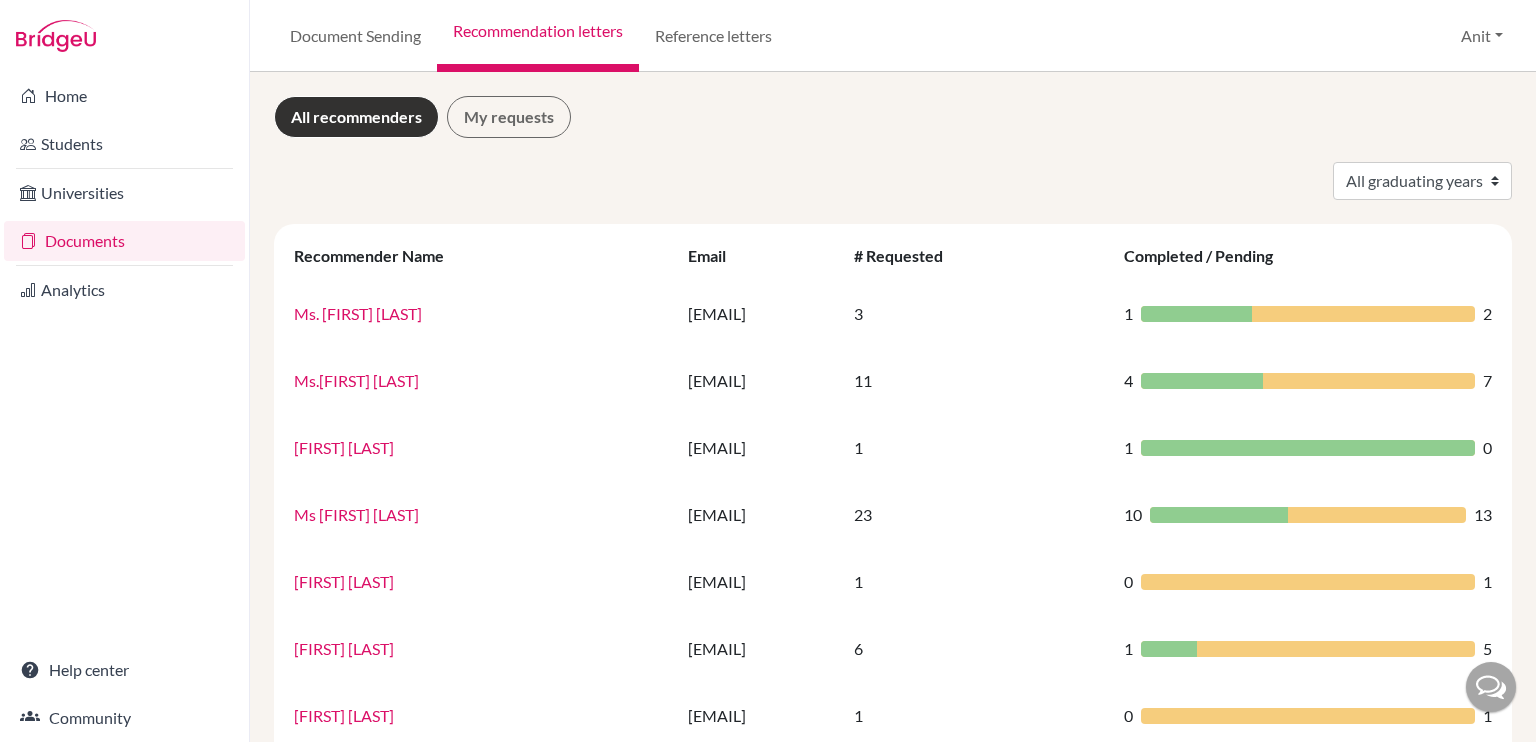 scroll, scrollTop: 0, scrollLeft: 0, axis: both 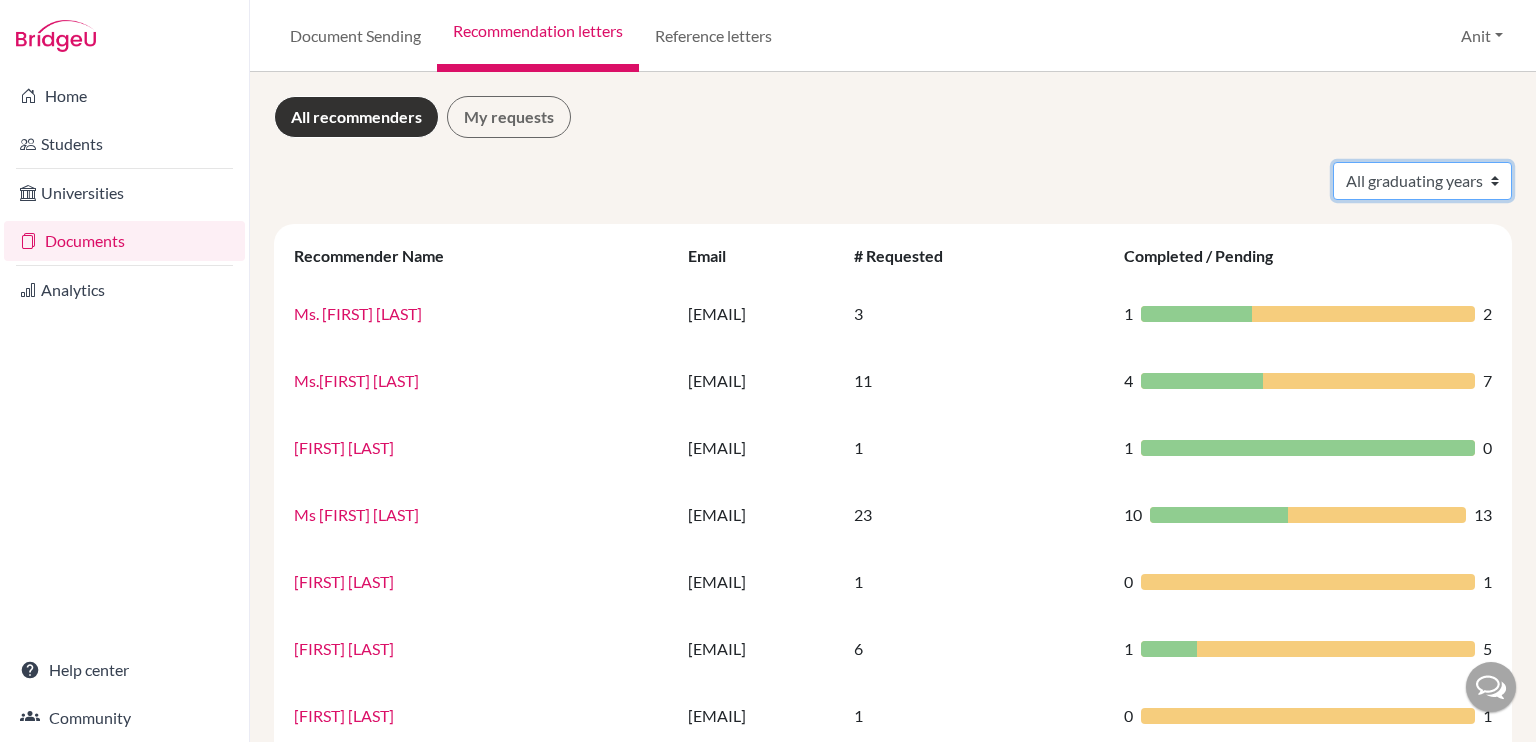 click on "All graduating years 2020 2021 2022 2023 2024 2025 2026 2027 2028" at bounding box center (1422, 181) 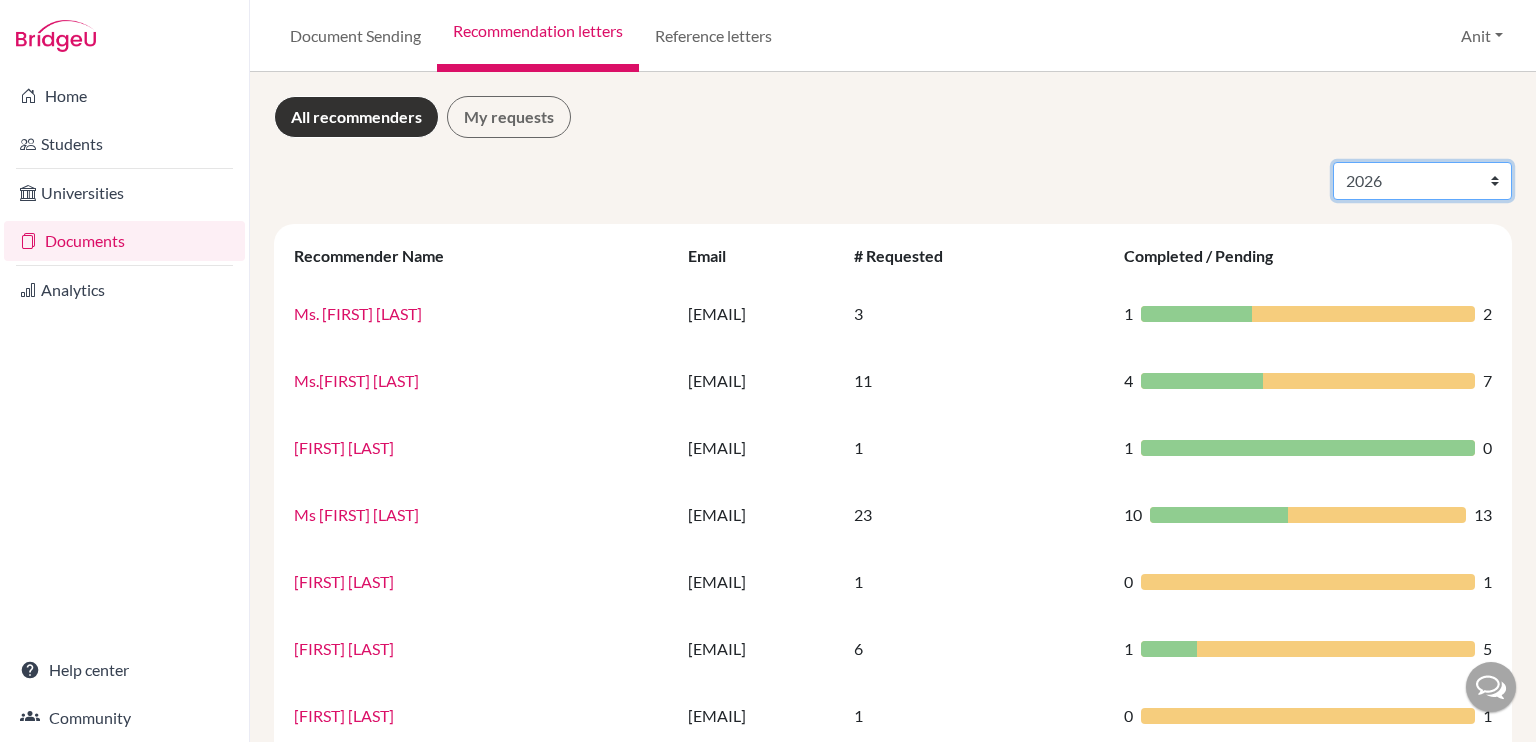 click on "All graduating years 2020 2021 2022 2023 2024 2025 2026 2027 2028" at bounding box center [1422, 181] 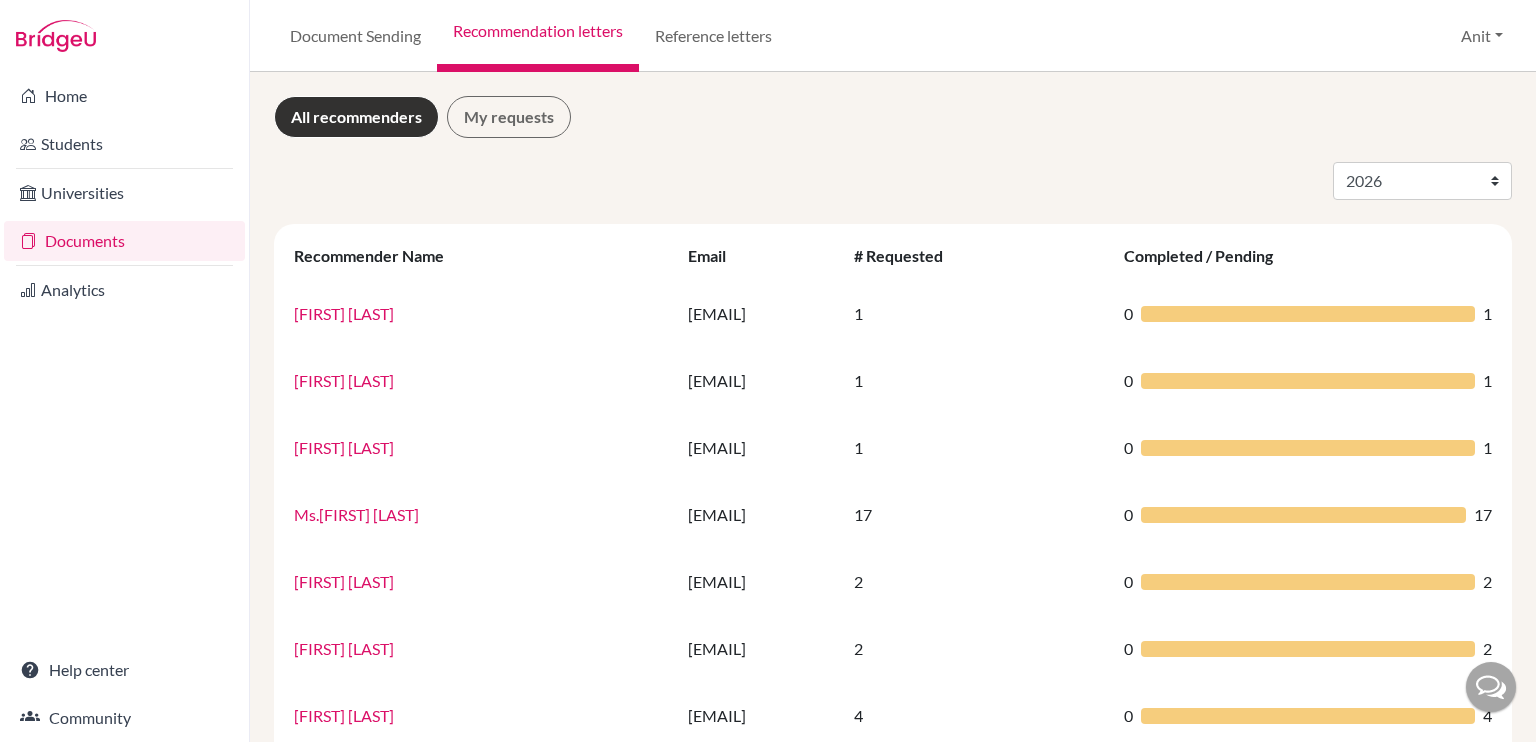 select on "2026" 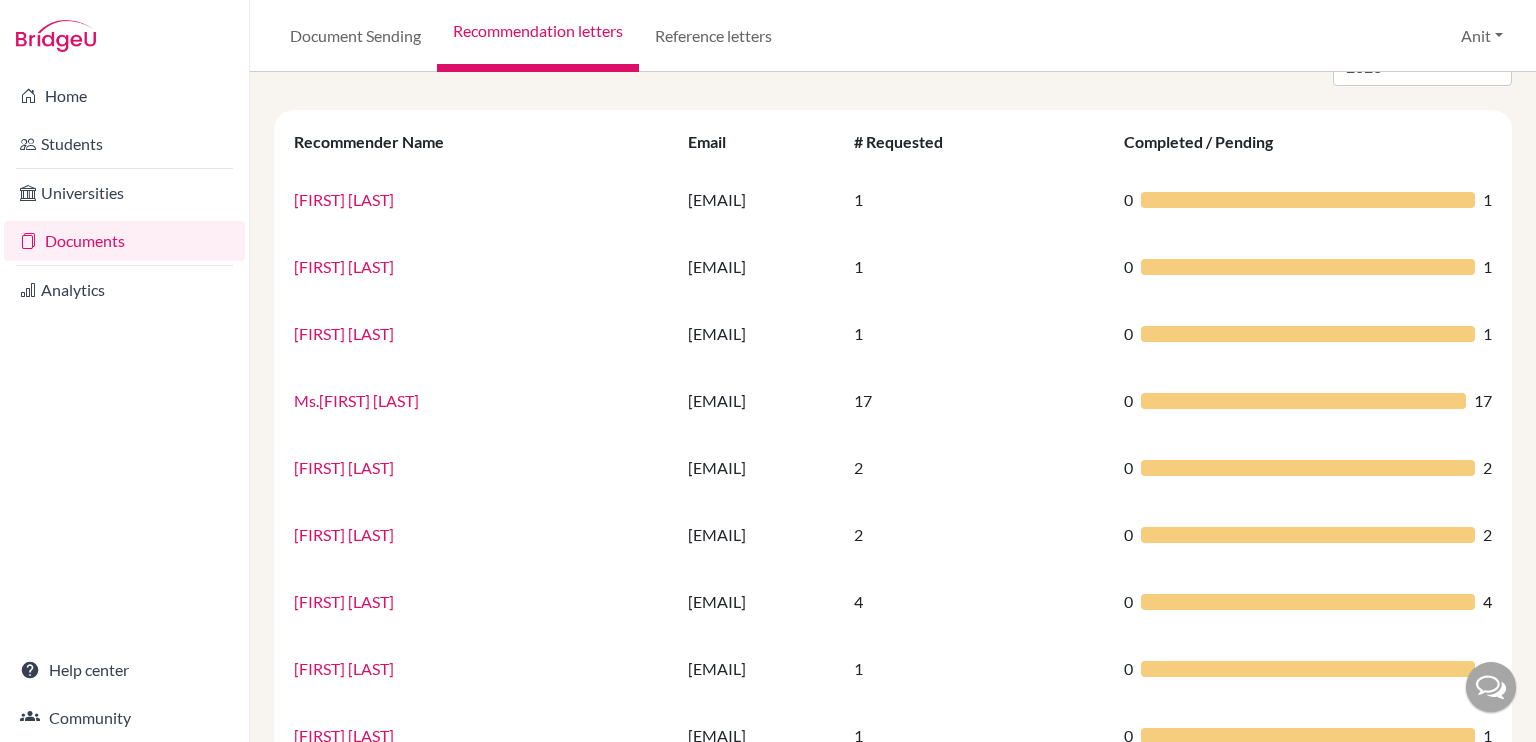 scroll, scrollTop: 116, scrollLeft: 0, axis: vertical 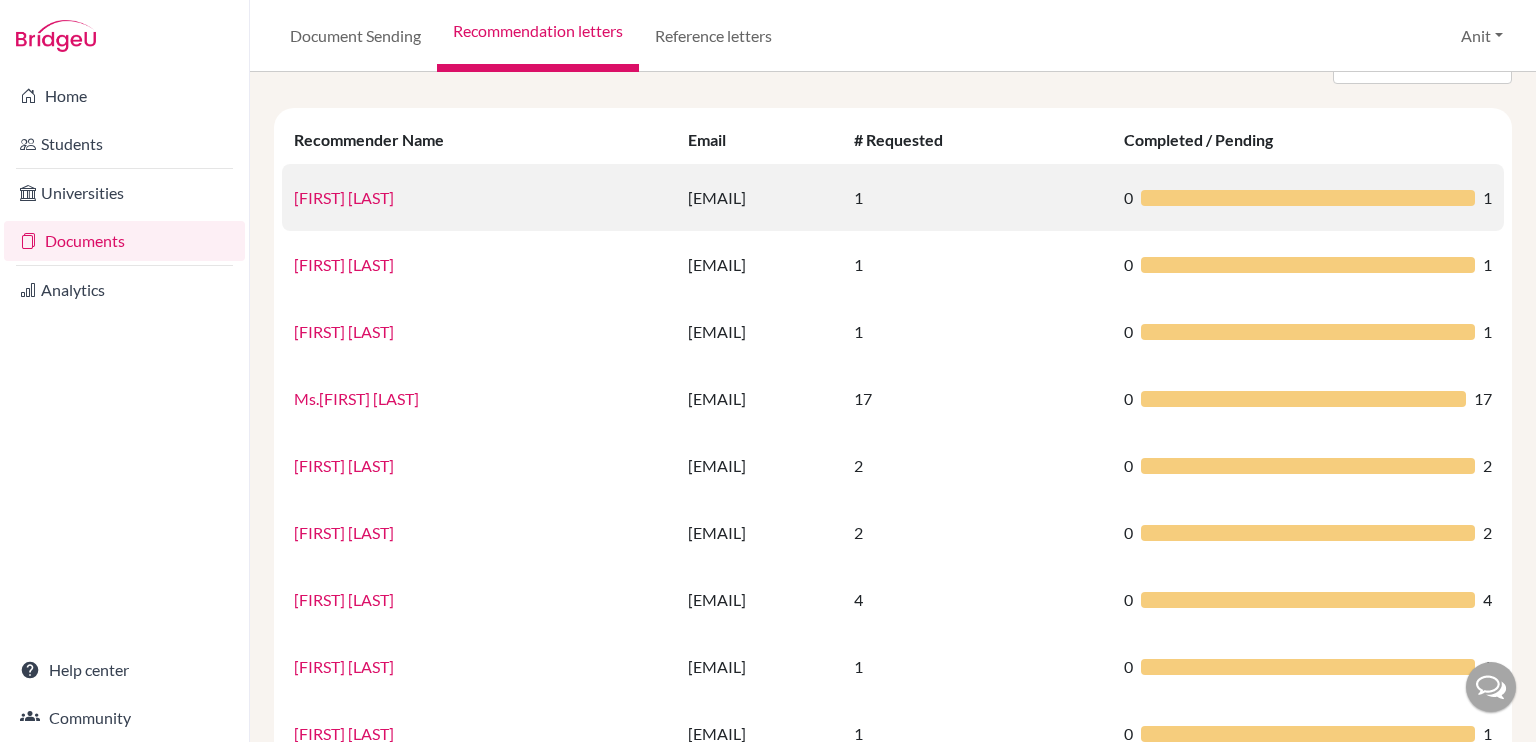 click on "[FIRST] [LAST]" at bounding box center [344, 197] 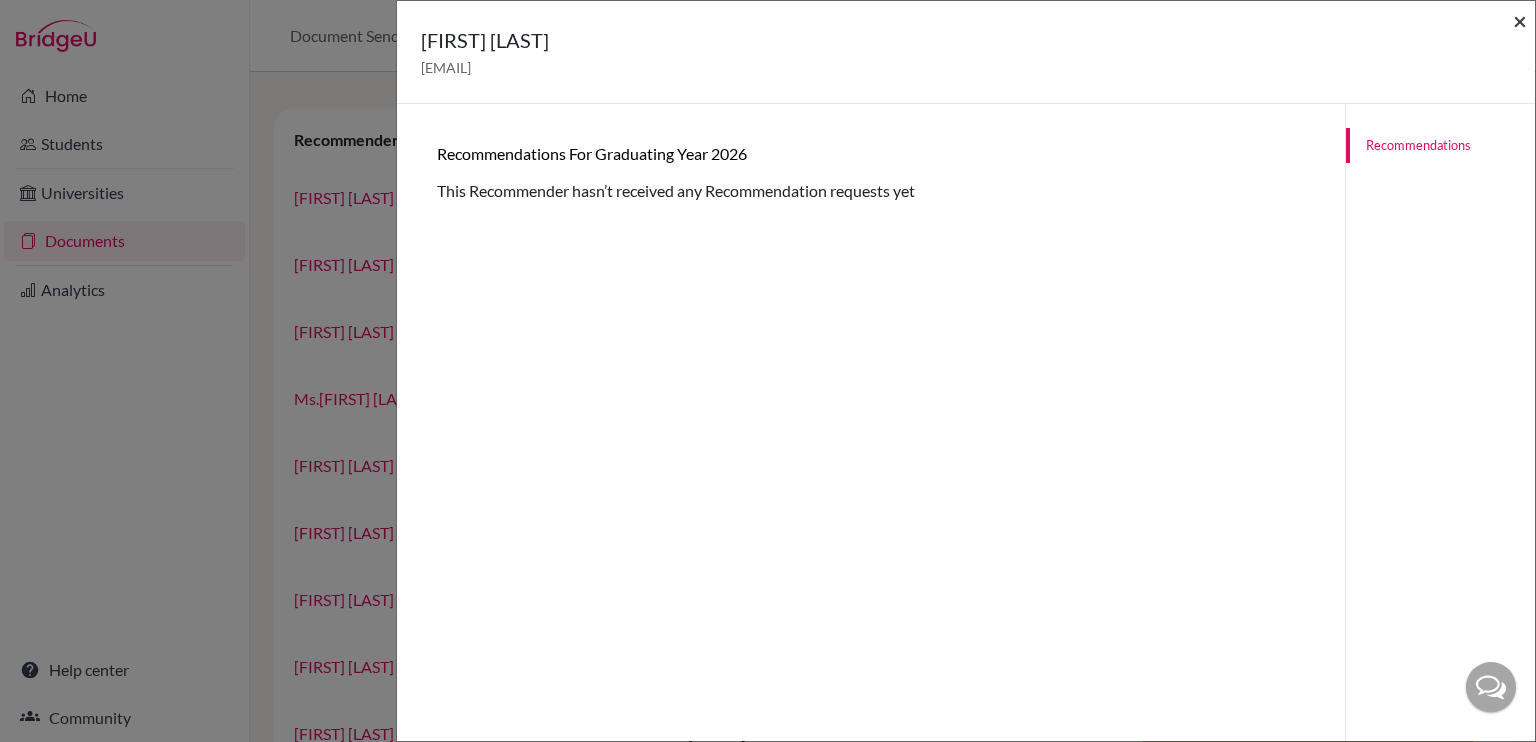 click on "×" at bounding box center [1520, 20] 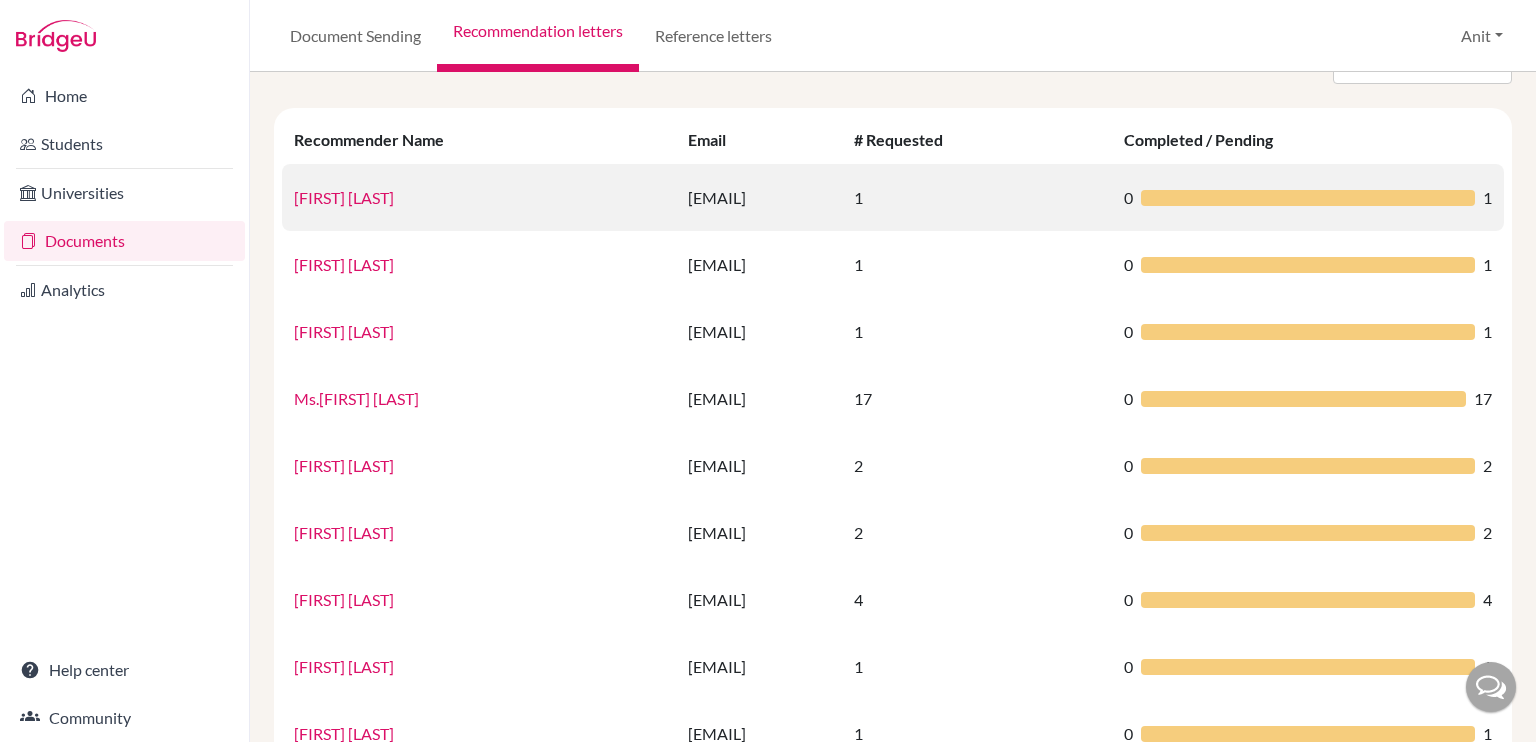 click on "[FIRST] [LAST]" at bounding box center [344, 197] 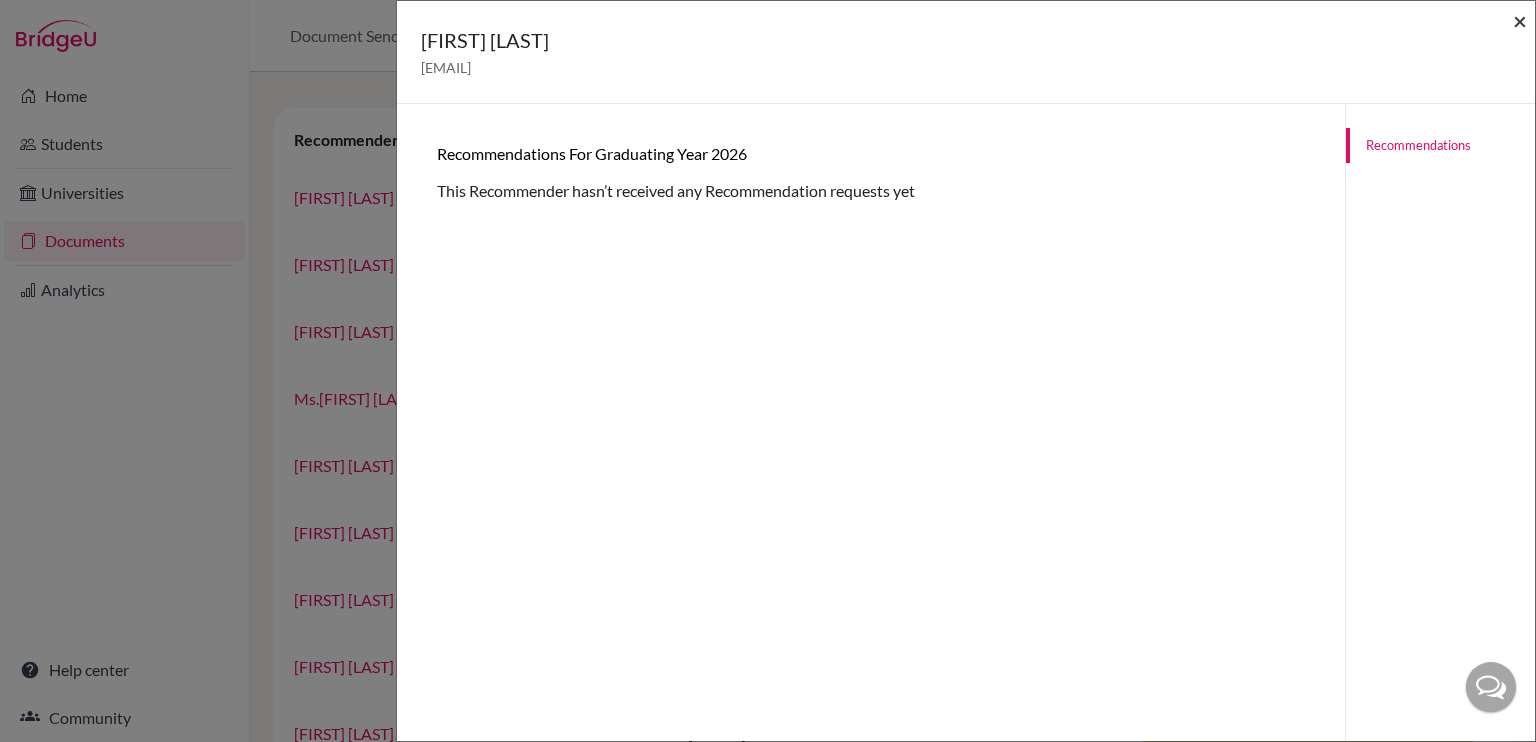 click on "×" at bounding box center [1520, 20] 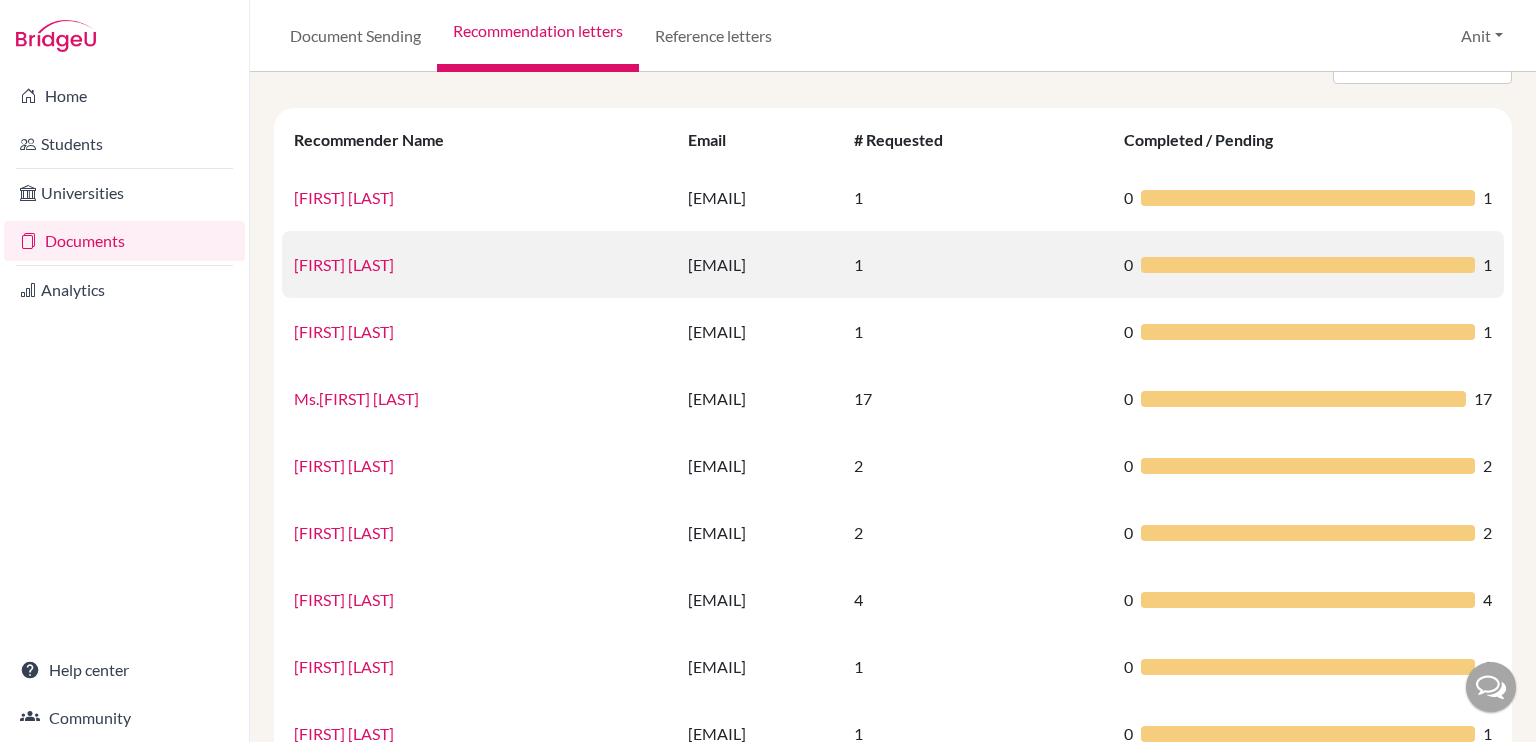 click on "[FIRST] [LAST]" at bounding box center (344, 264) 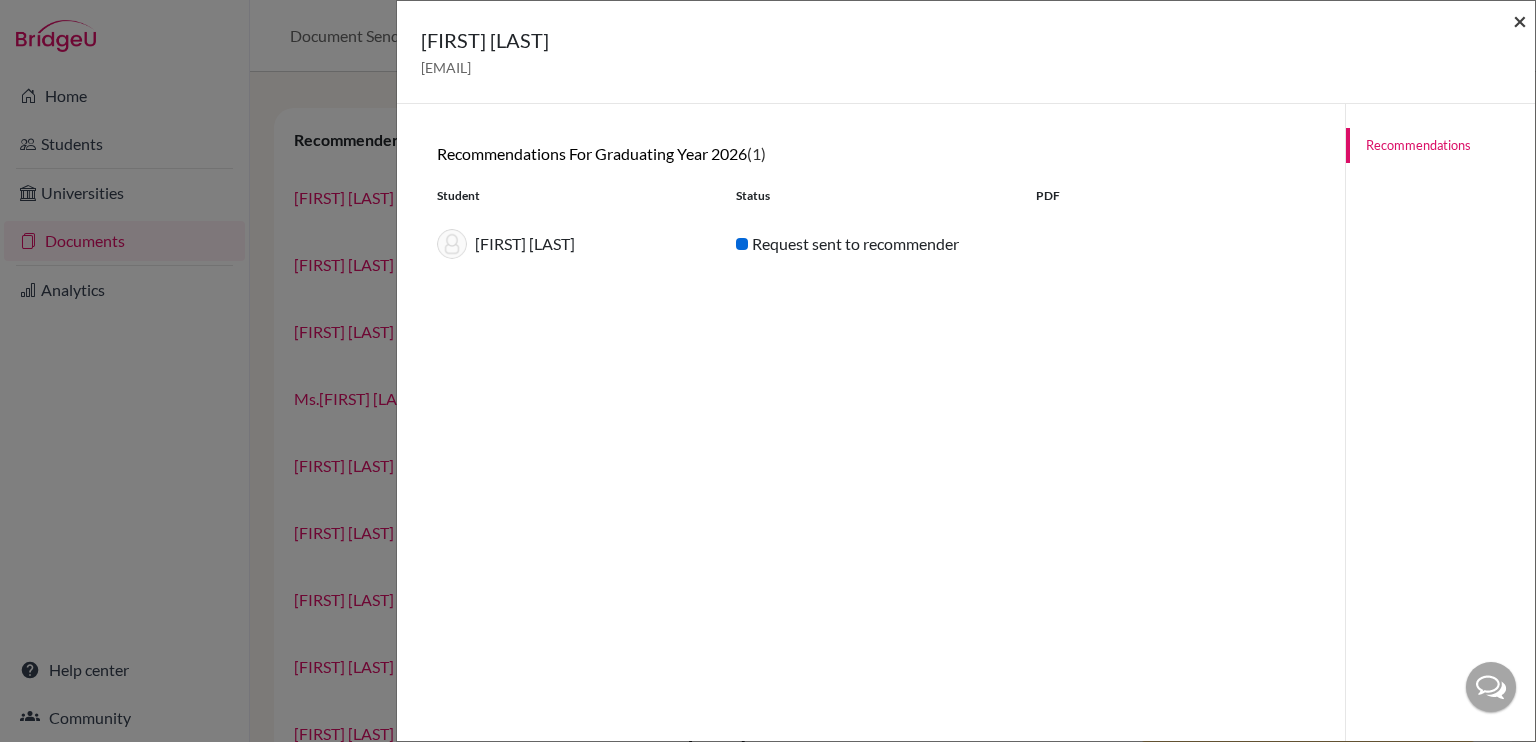 click on "×" at bounding box center (1520, 20) 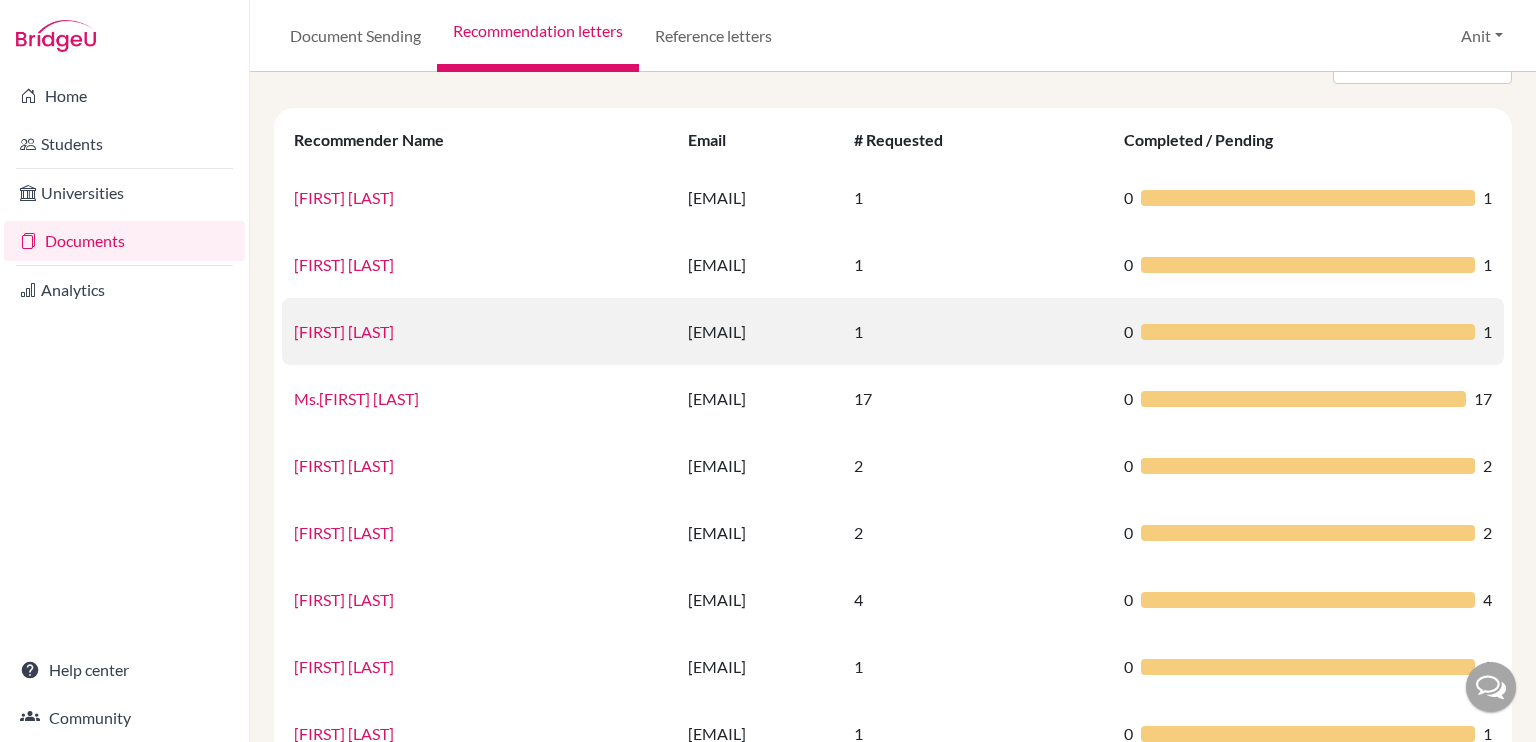 click on "[FIRST] [LAST]" at bounding box center [344, 331] 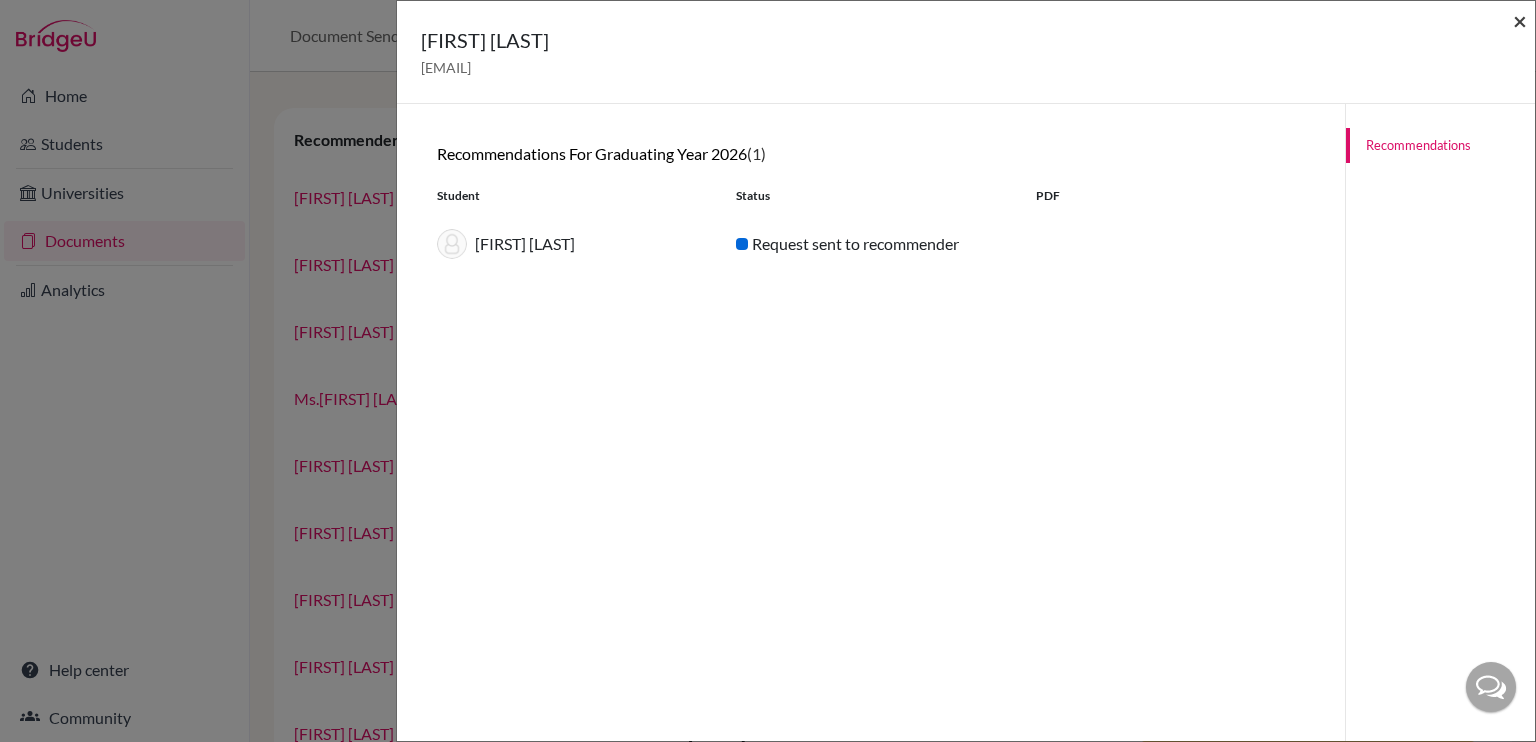 click on "×" at bounding box center (1520, 20) 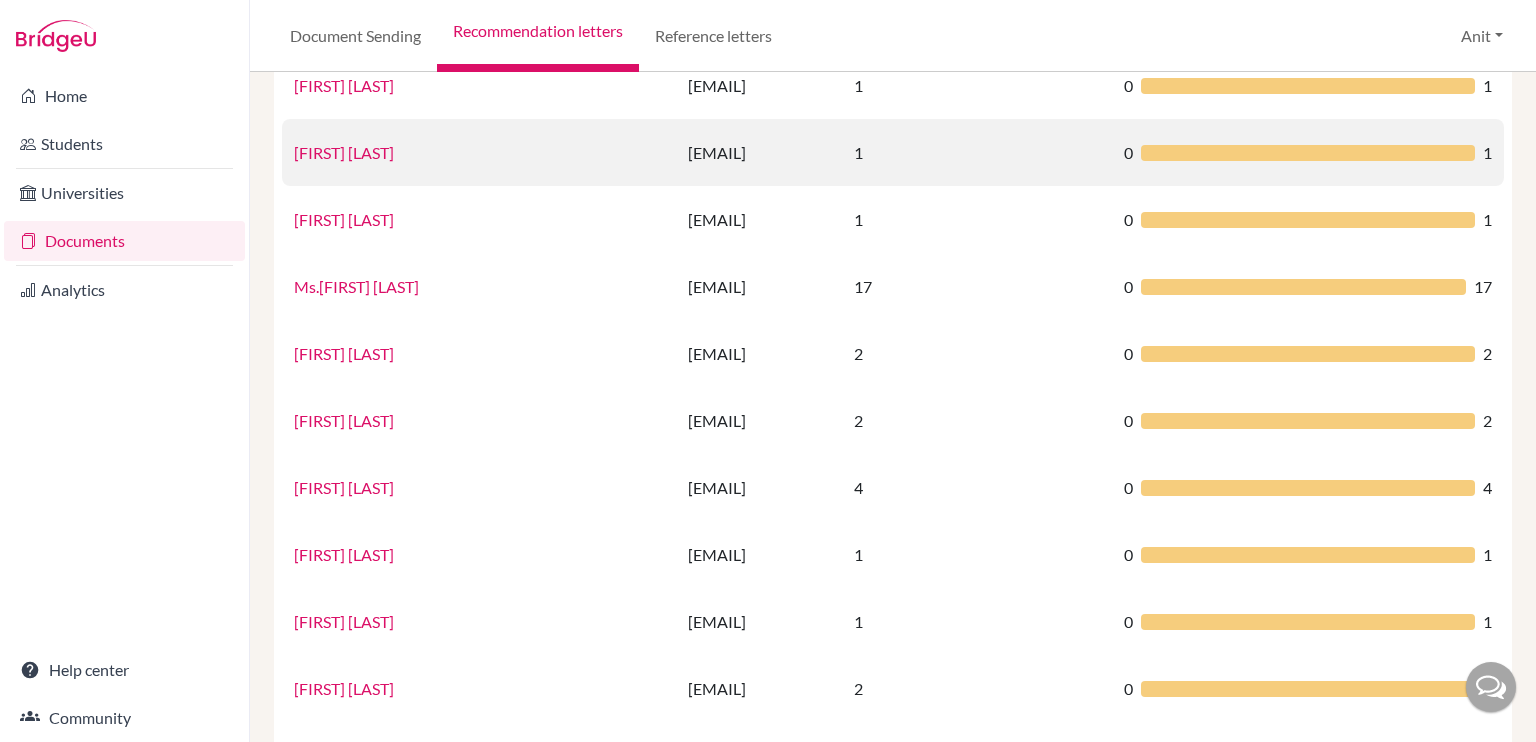 scroll, scrollTop: 232, scrollLeft: 0, axis: vertical 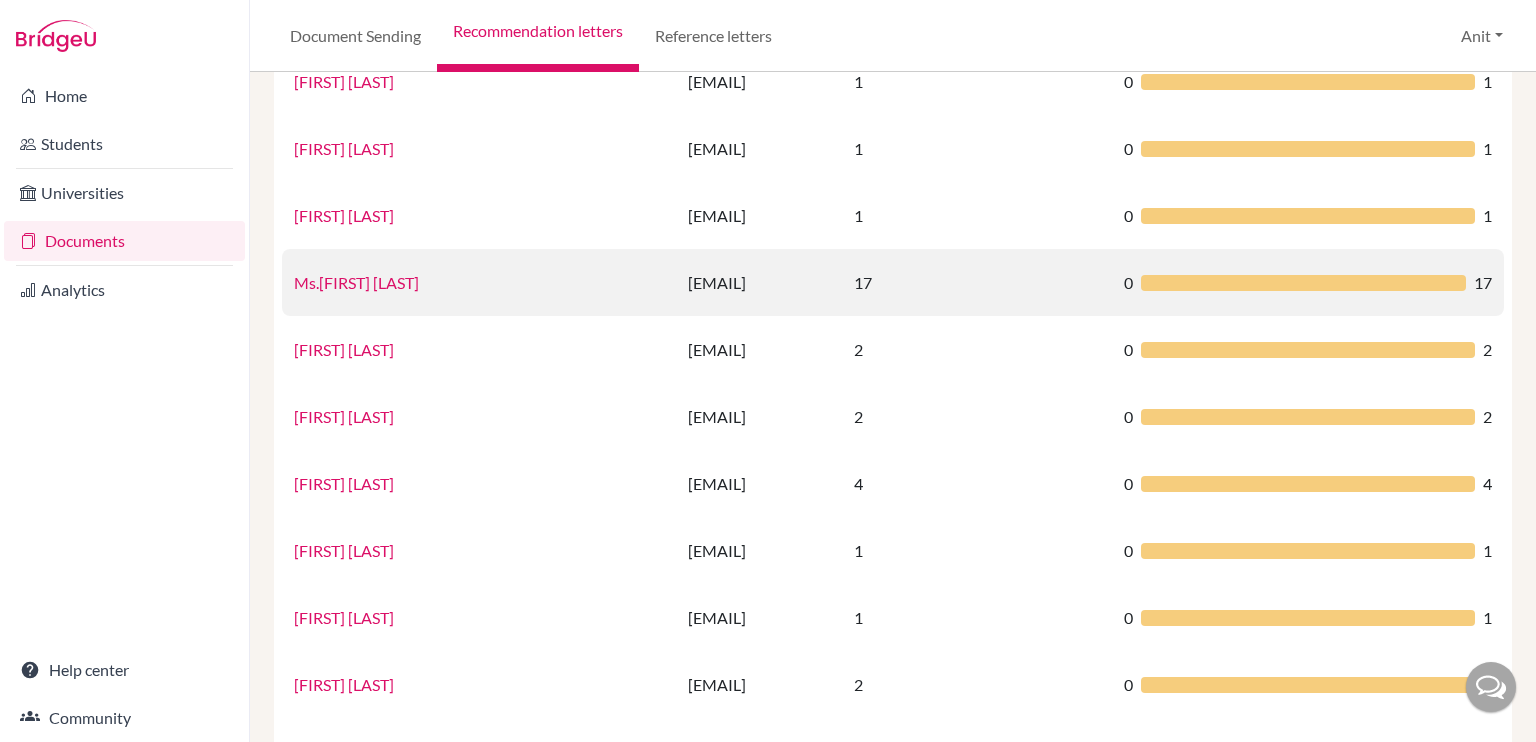 click on "Ms.[FIRST] [LAST]" at bounding box center [356, 282] 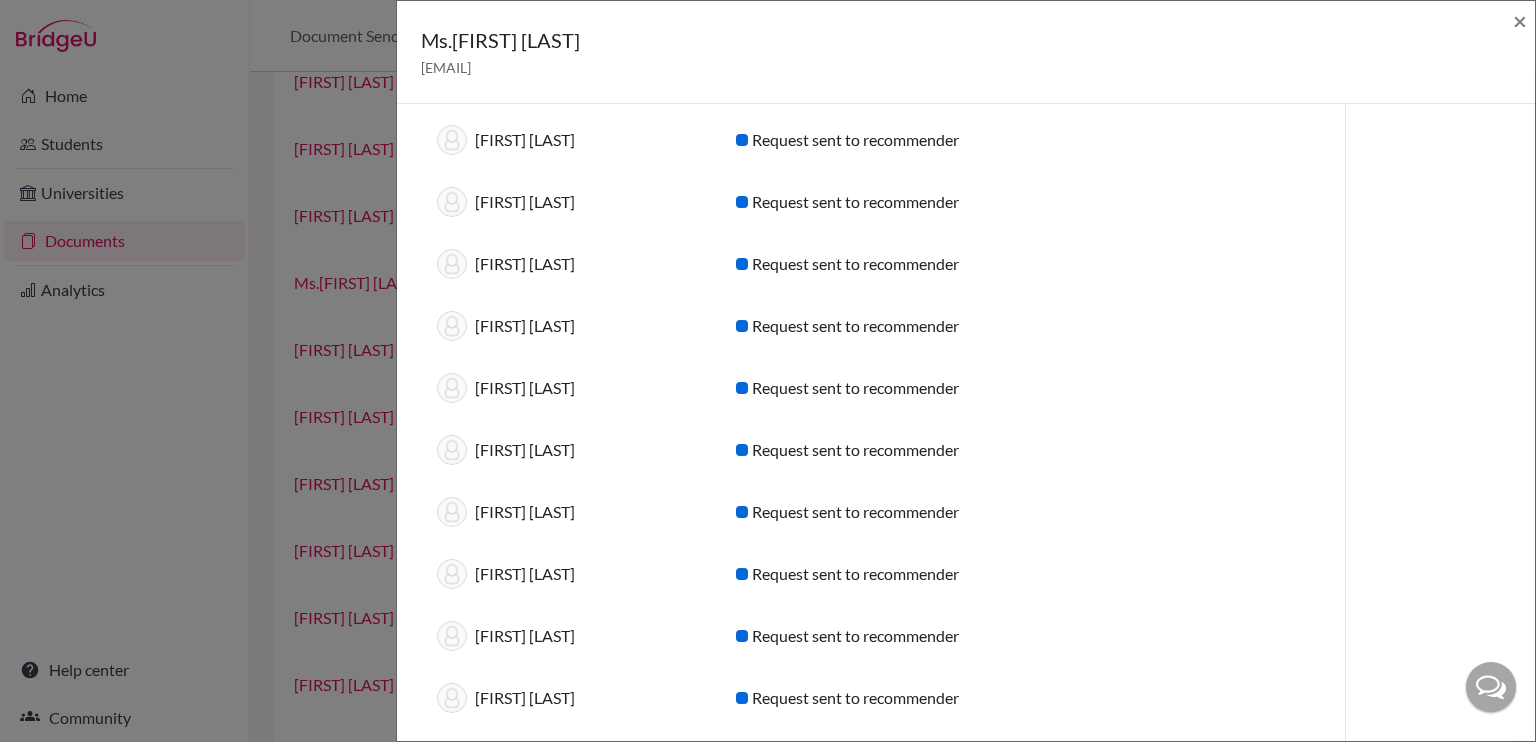 scroll, scrollTop: 0, scrollLeft: 0, axis: both 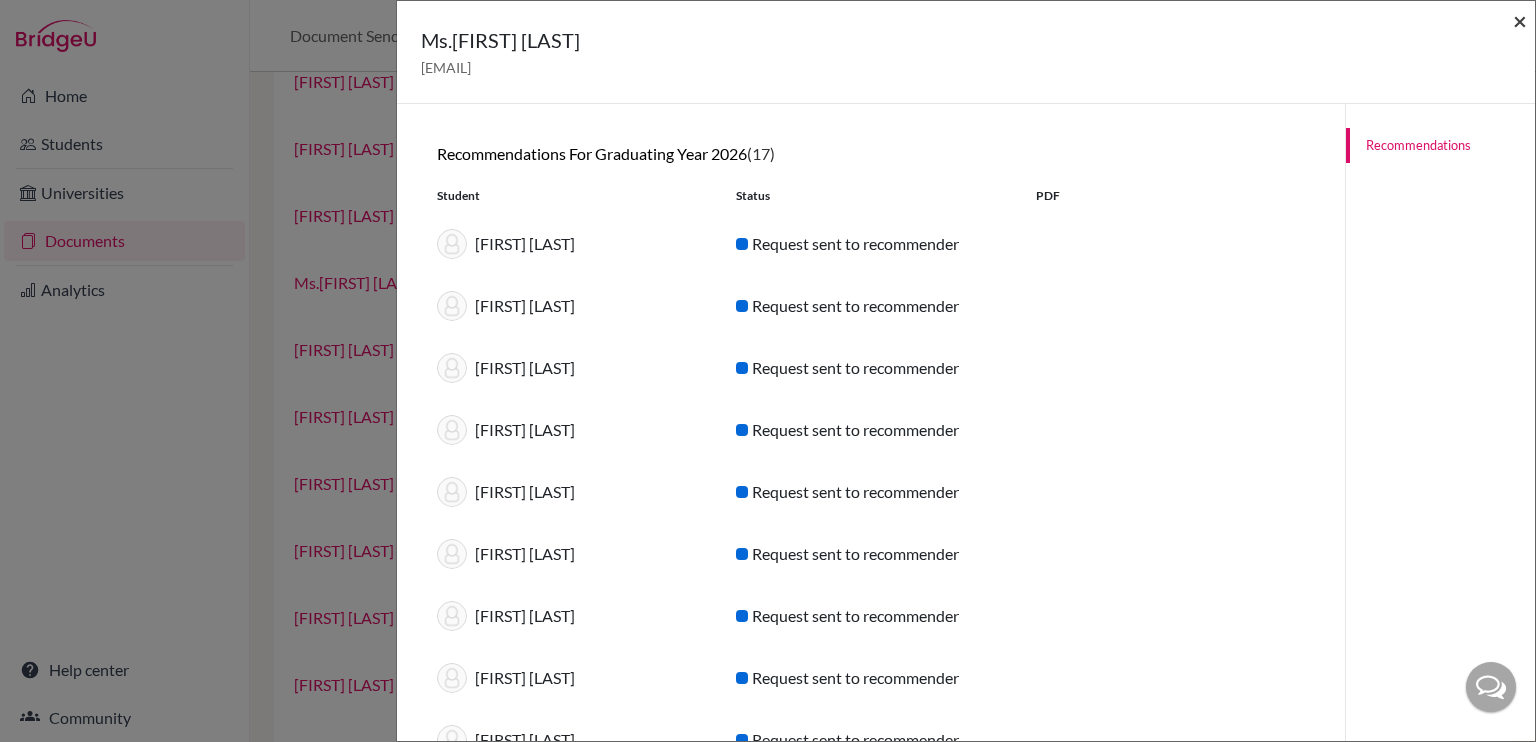 click on "×" at bounding box center (1520, 20) 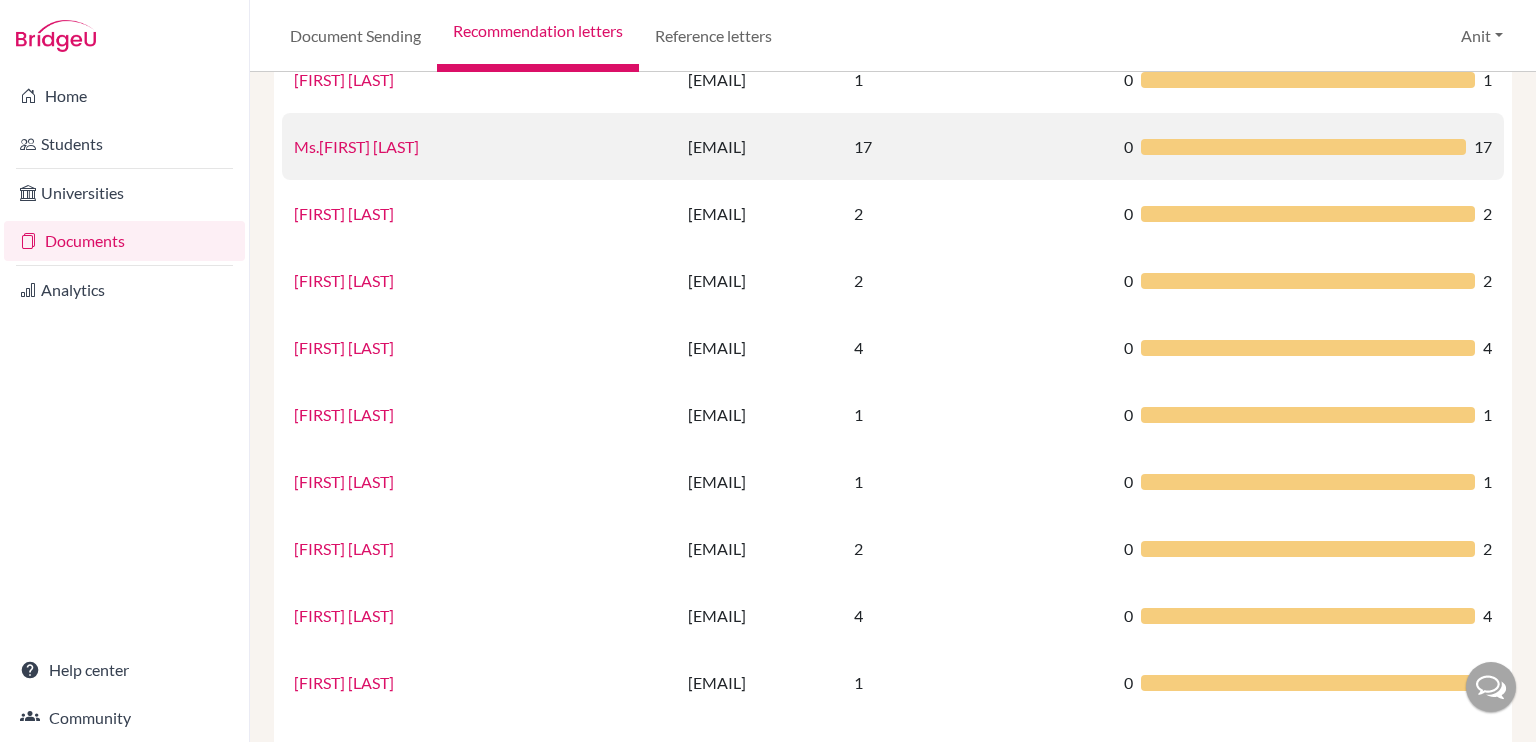 scroll, scrollTop: 370, scrollLeft: 0, axis: vertical 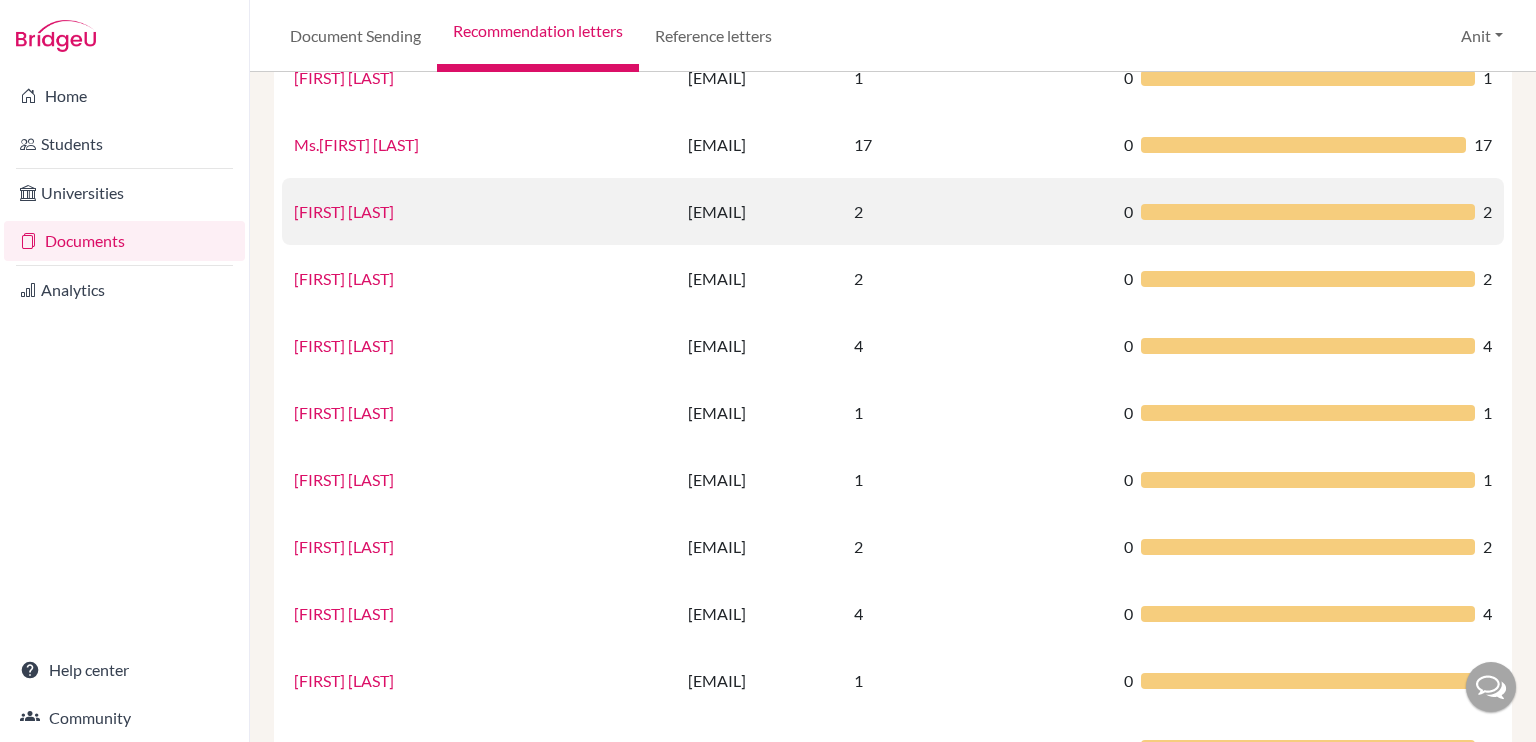 click on "[FIRST] [LAST]" at bounding box center (344, 211) 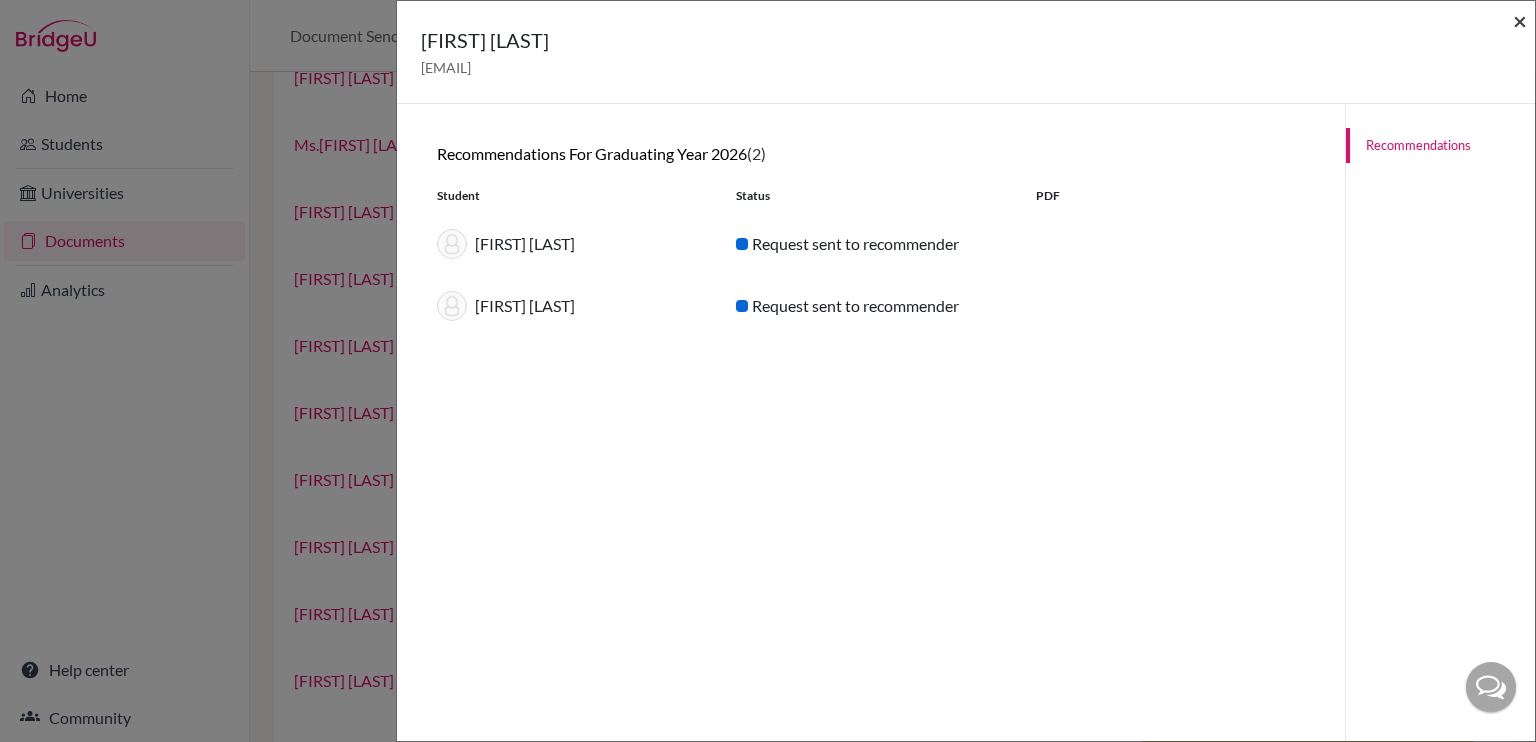 click on "×" at bounding box center (1520, 20) 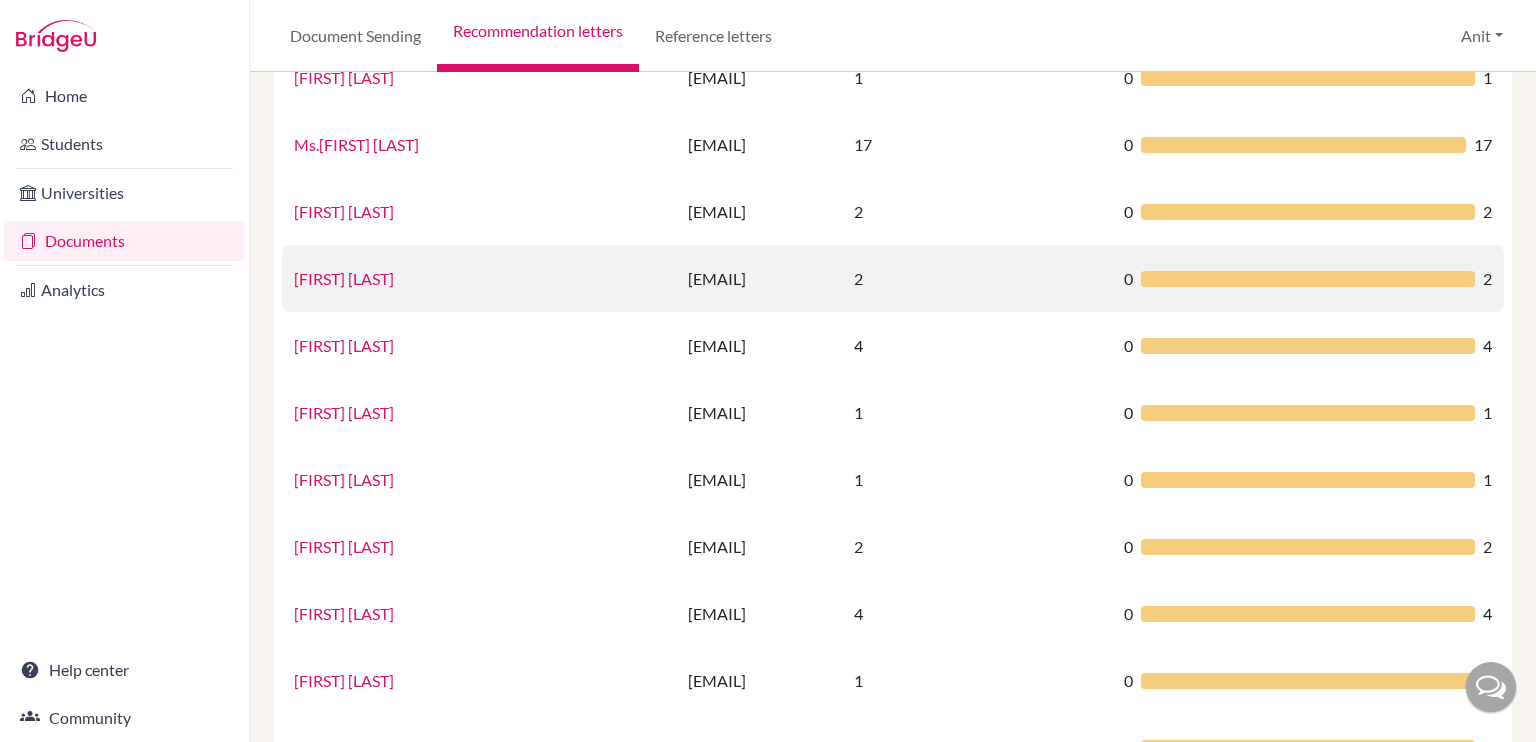 click on "[FIRST] [LAST]" at bounding box center [344, 278] 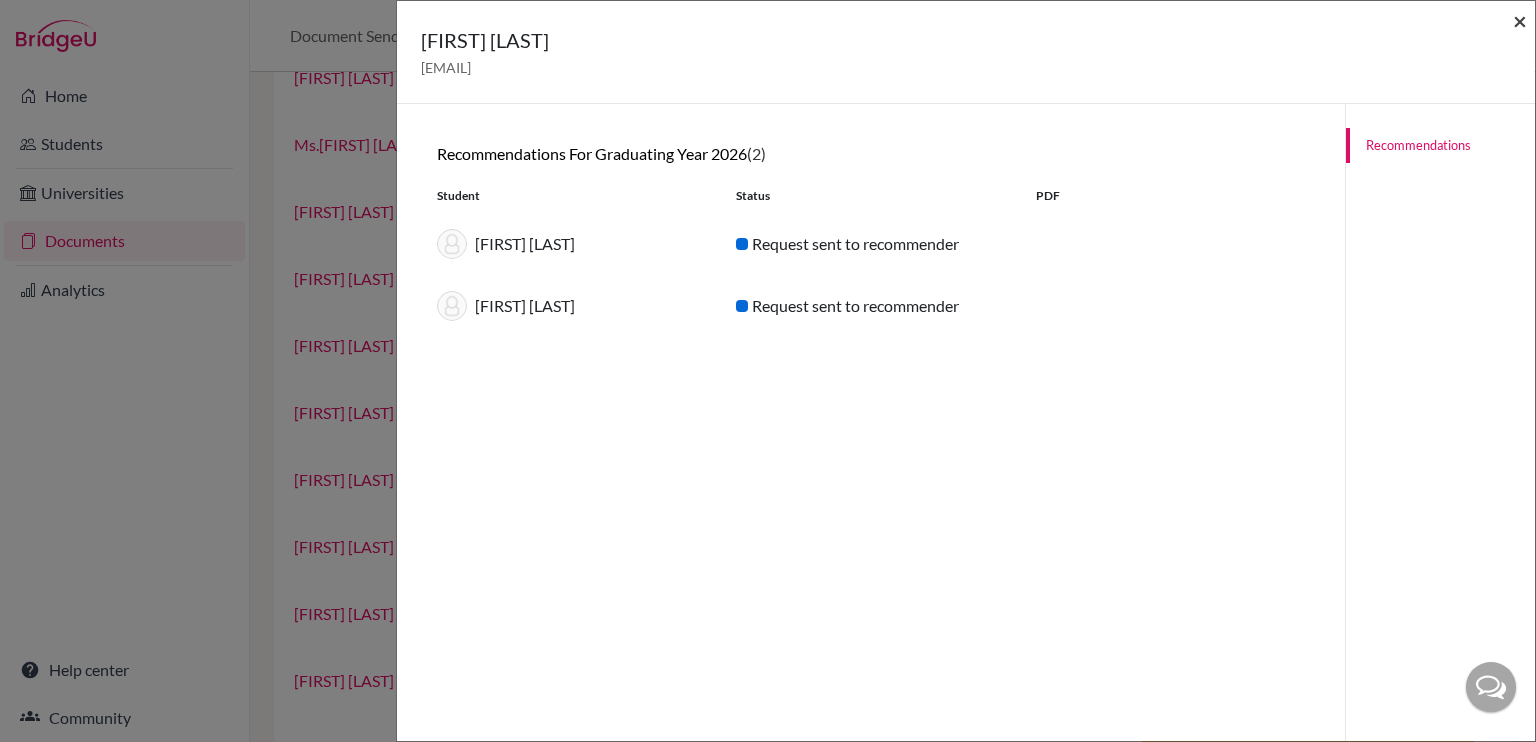 click on "×" at bounding box center [1520, 20] 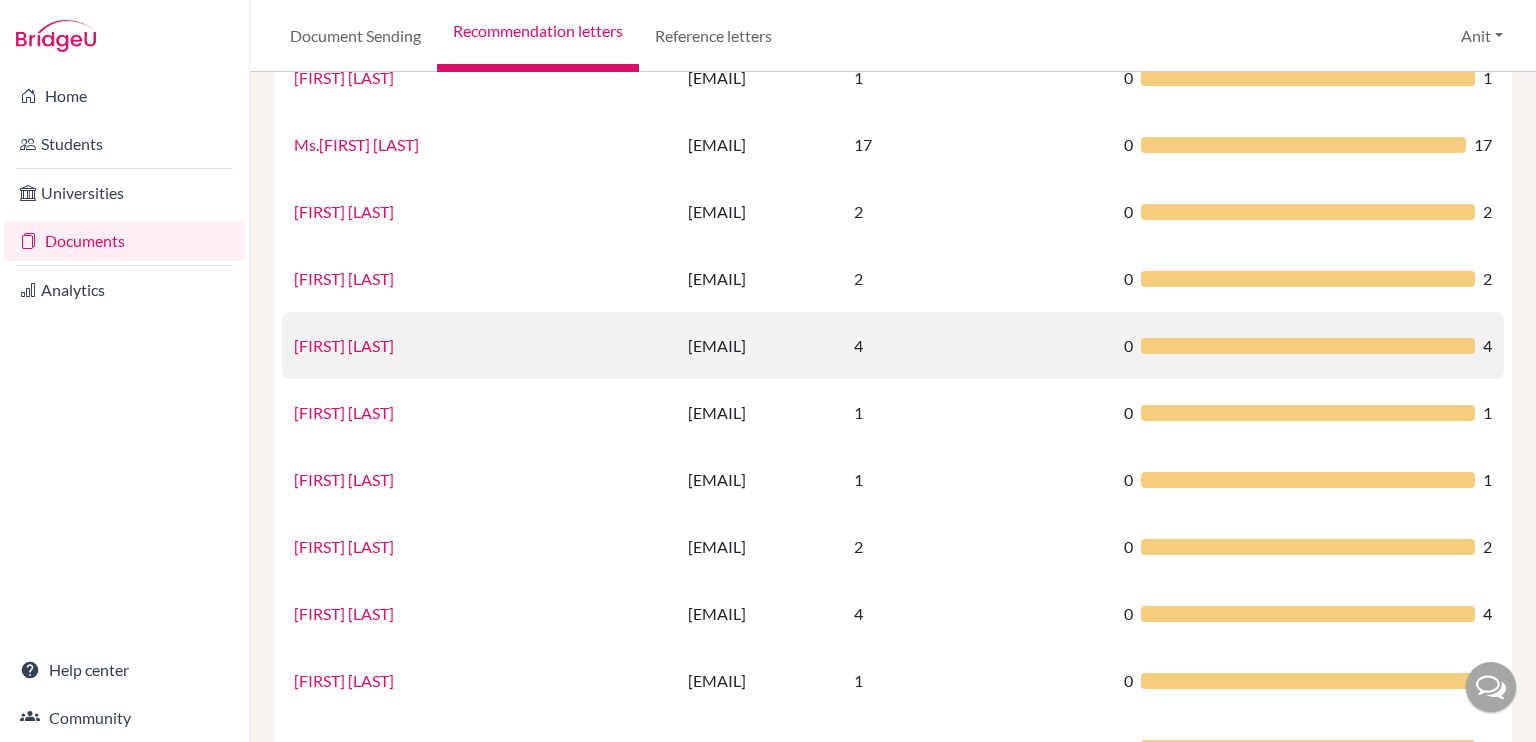 click on "[FIRST] [LAST]" at bounding box center [479, 345] 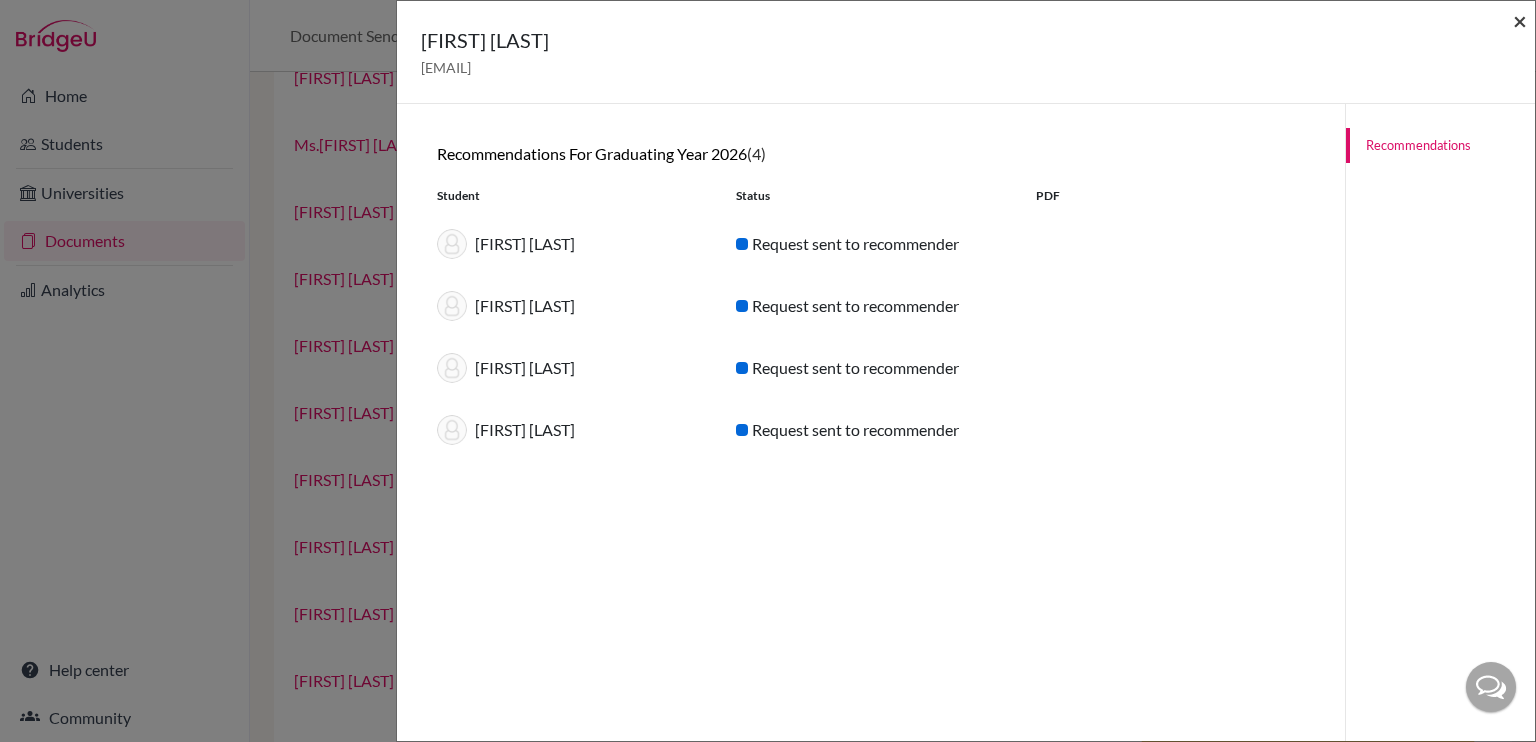 click on "×" at bounding box center [1520, 20] 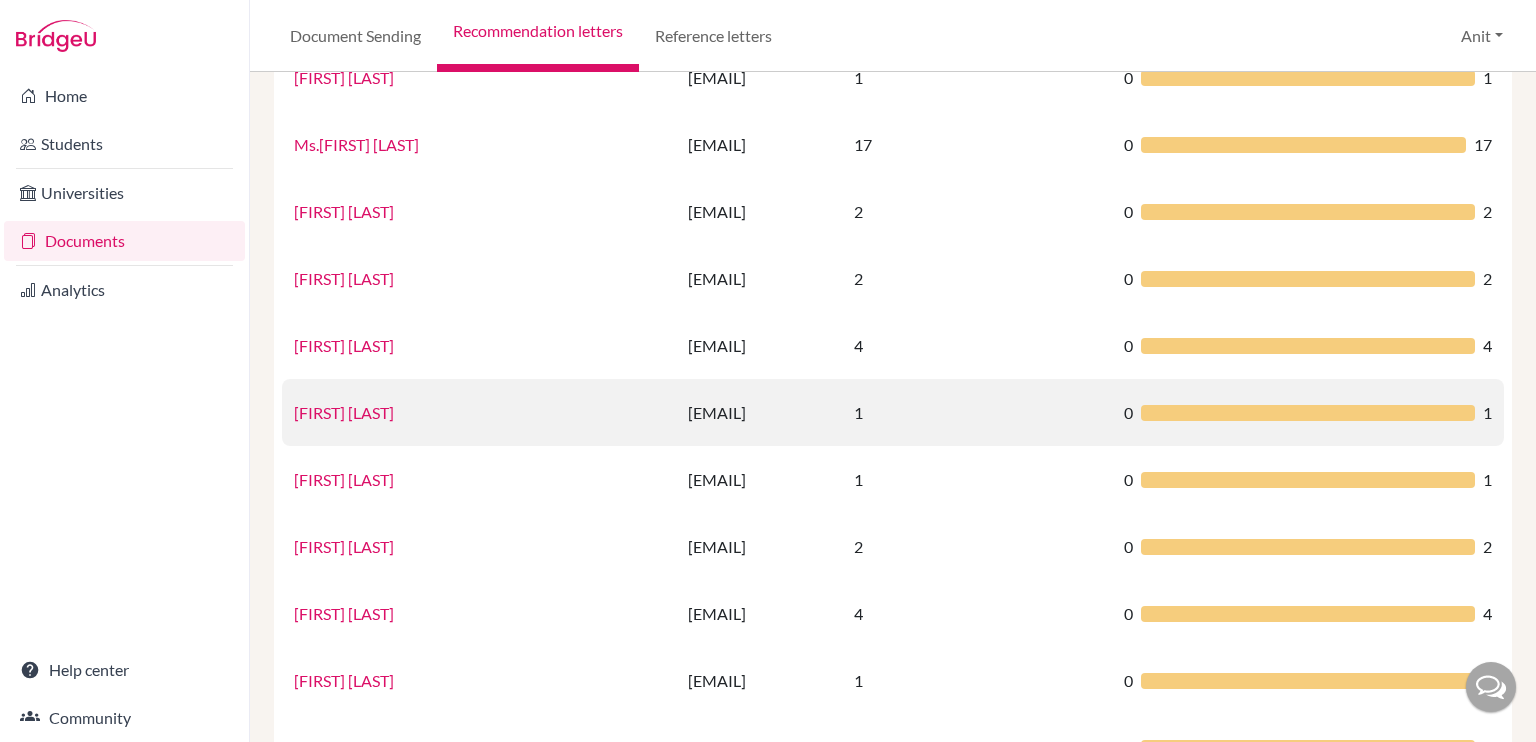 click on "[FIRST] [LAST]" at bounding box center [344, 412] 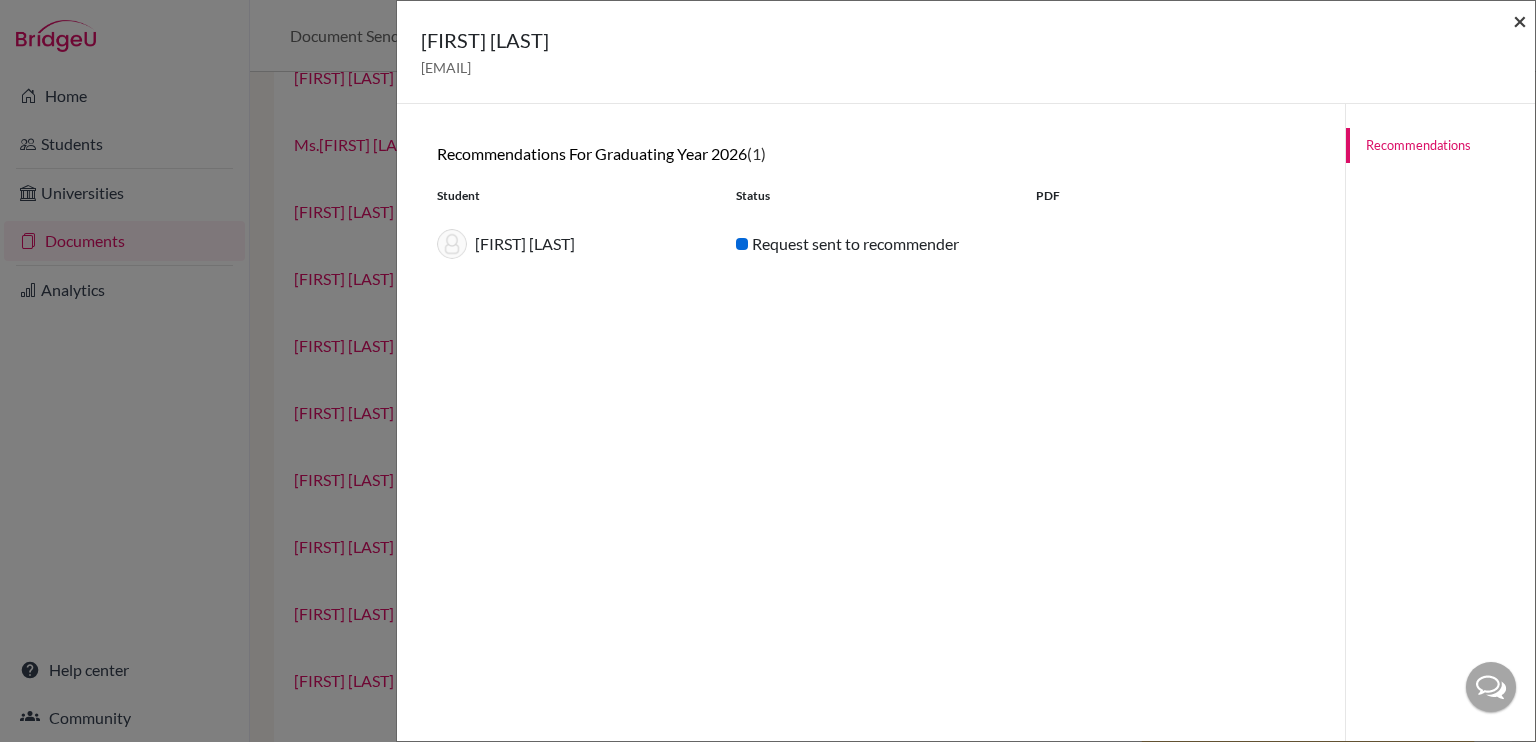click on "×" at bounding box center (1520, 20) 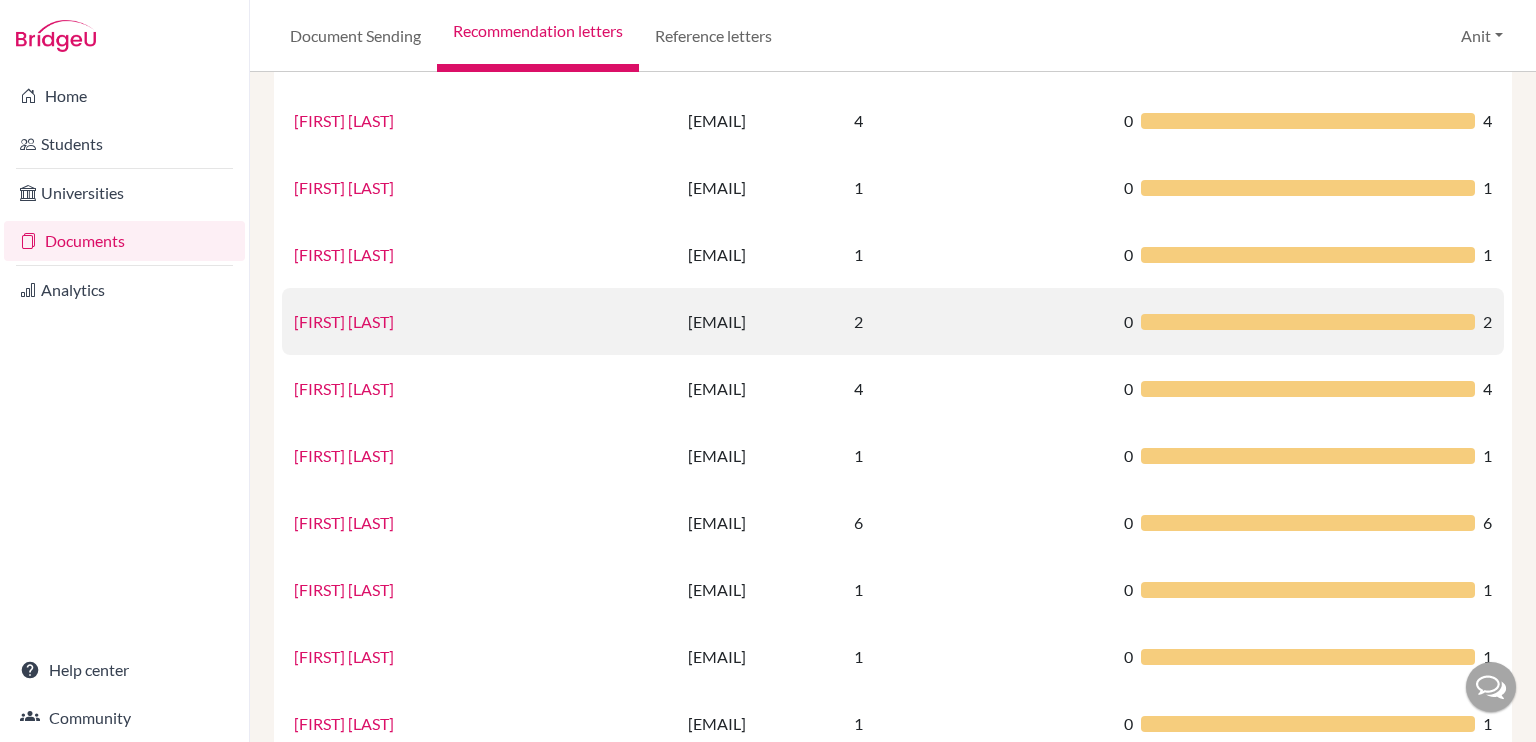 scroll, scrollTop: 598, scrollLeft: 0, axis: vertical 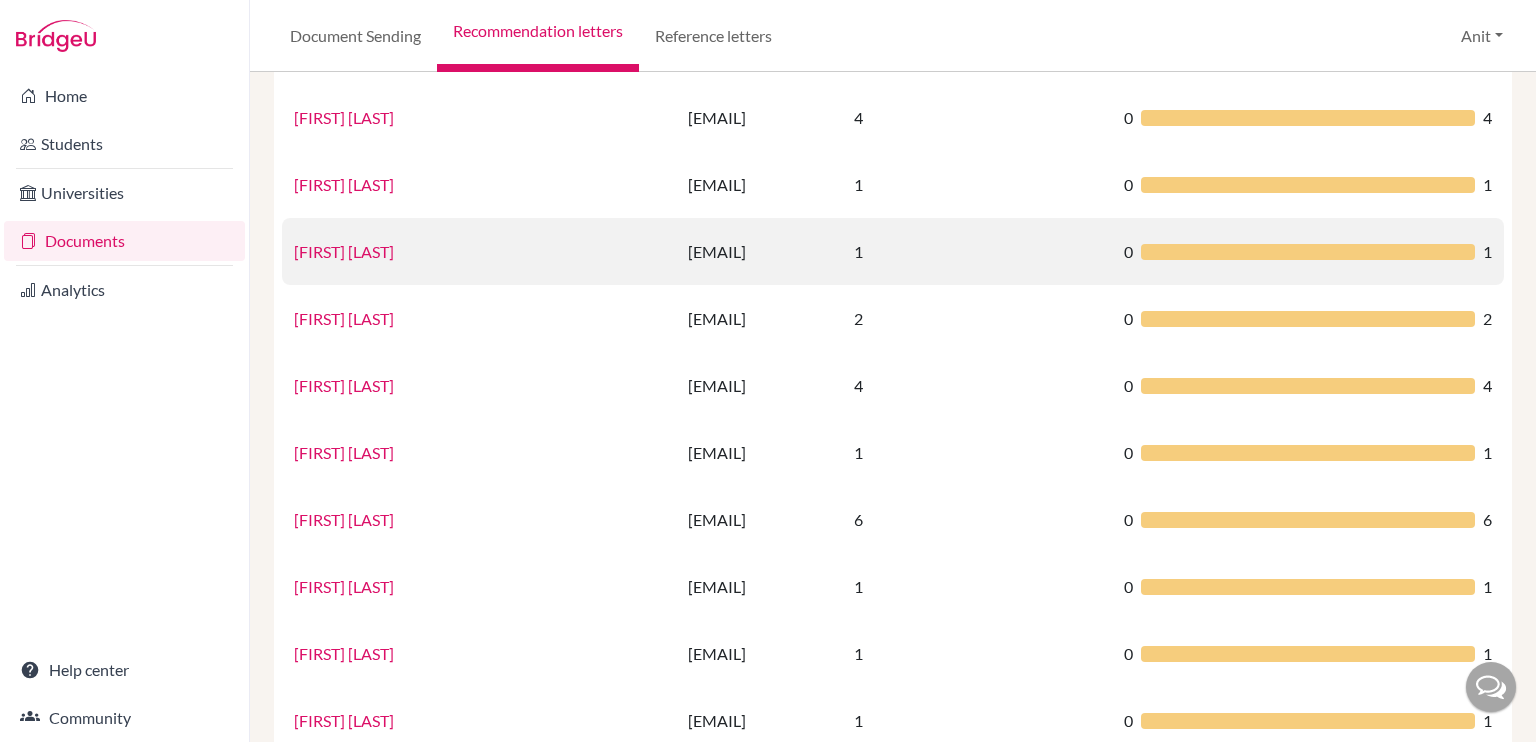 click on "[FIRST] [LAST]" at bounding box center (344, 251) 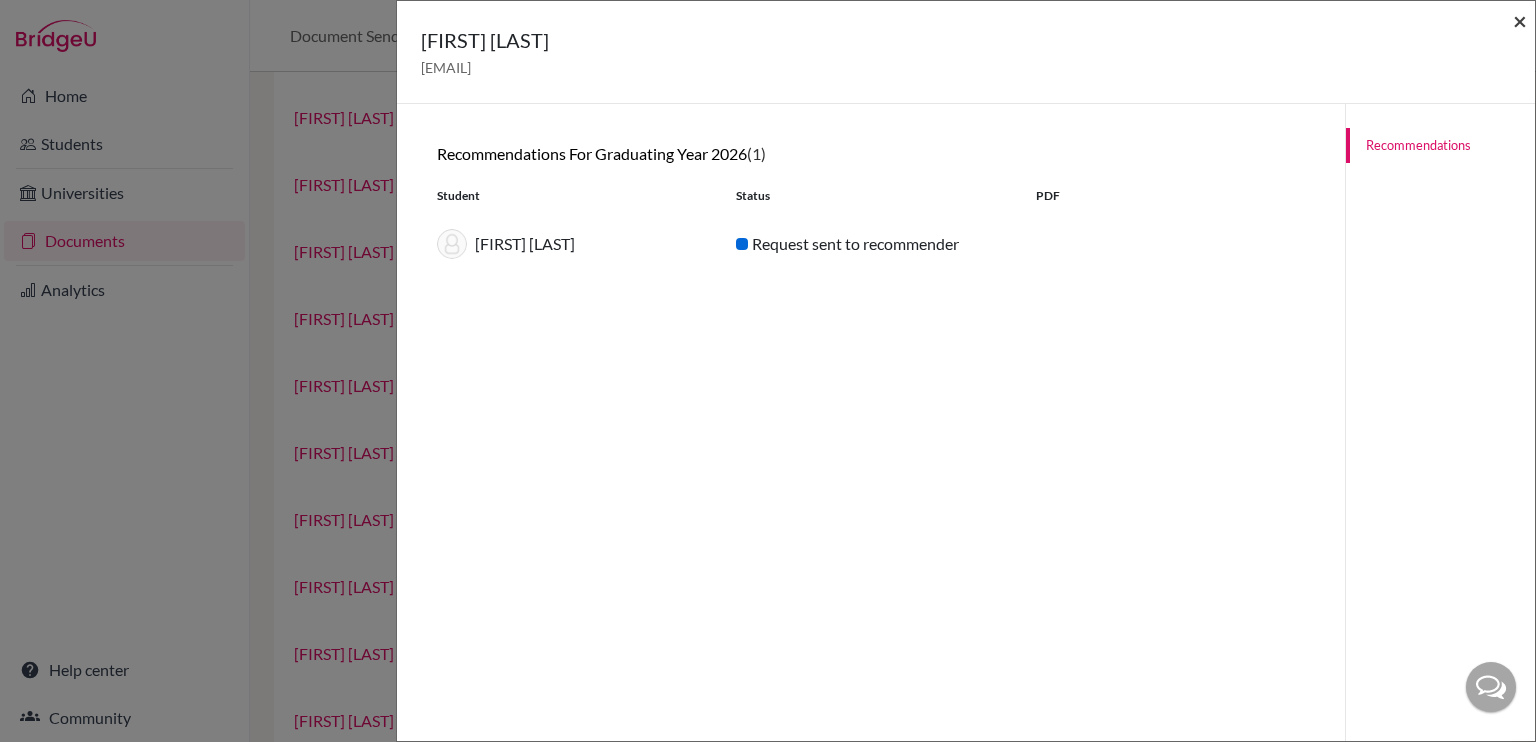 click on "×" at bounding box center (1520, 20) 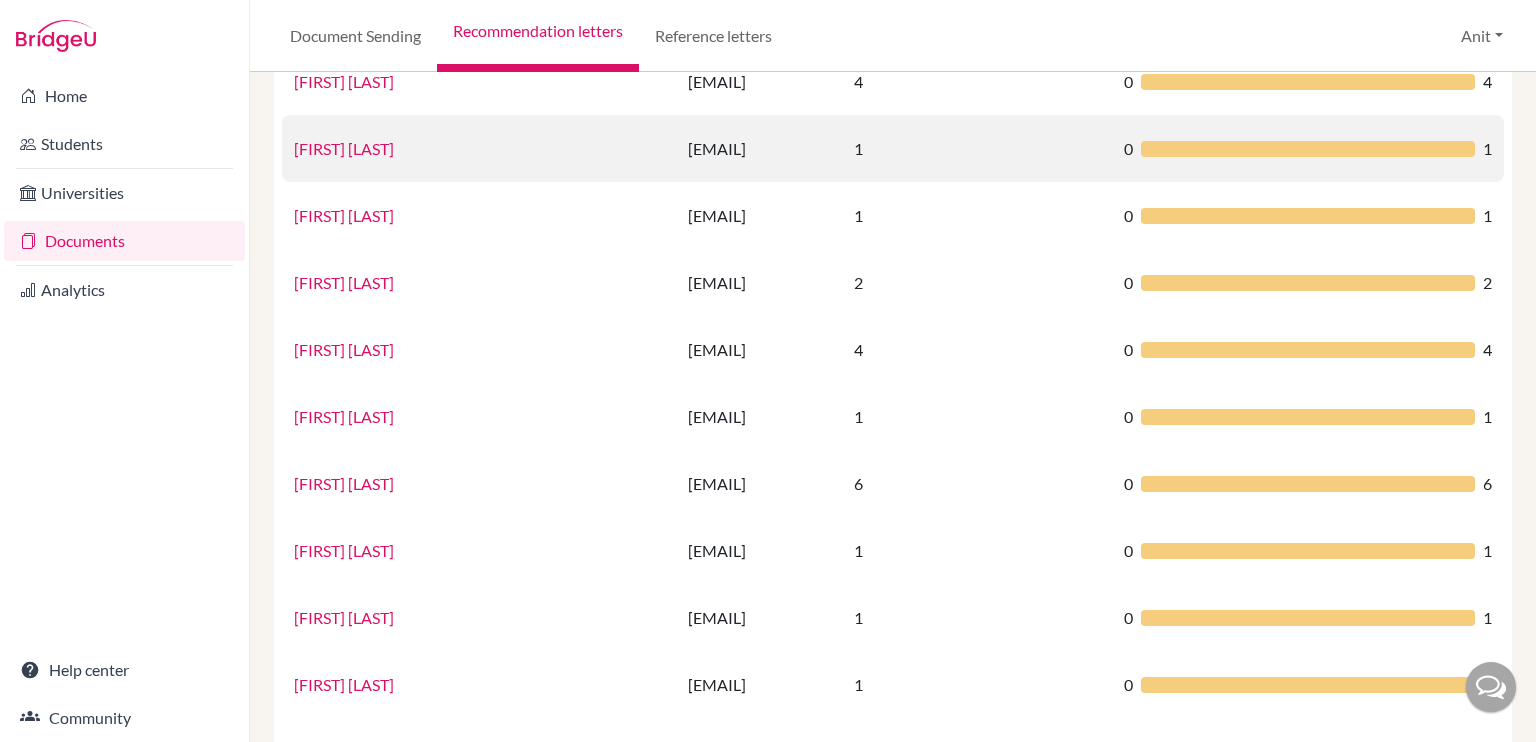 scroll, scrollTop: 650, scrollLeft: 0, axis: vertical 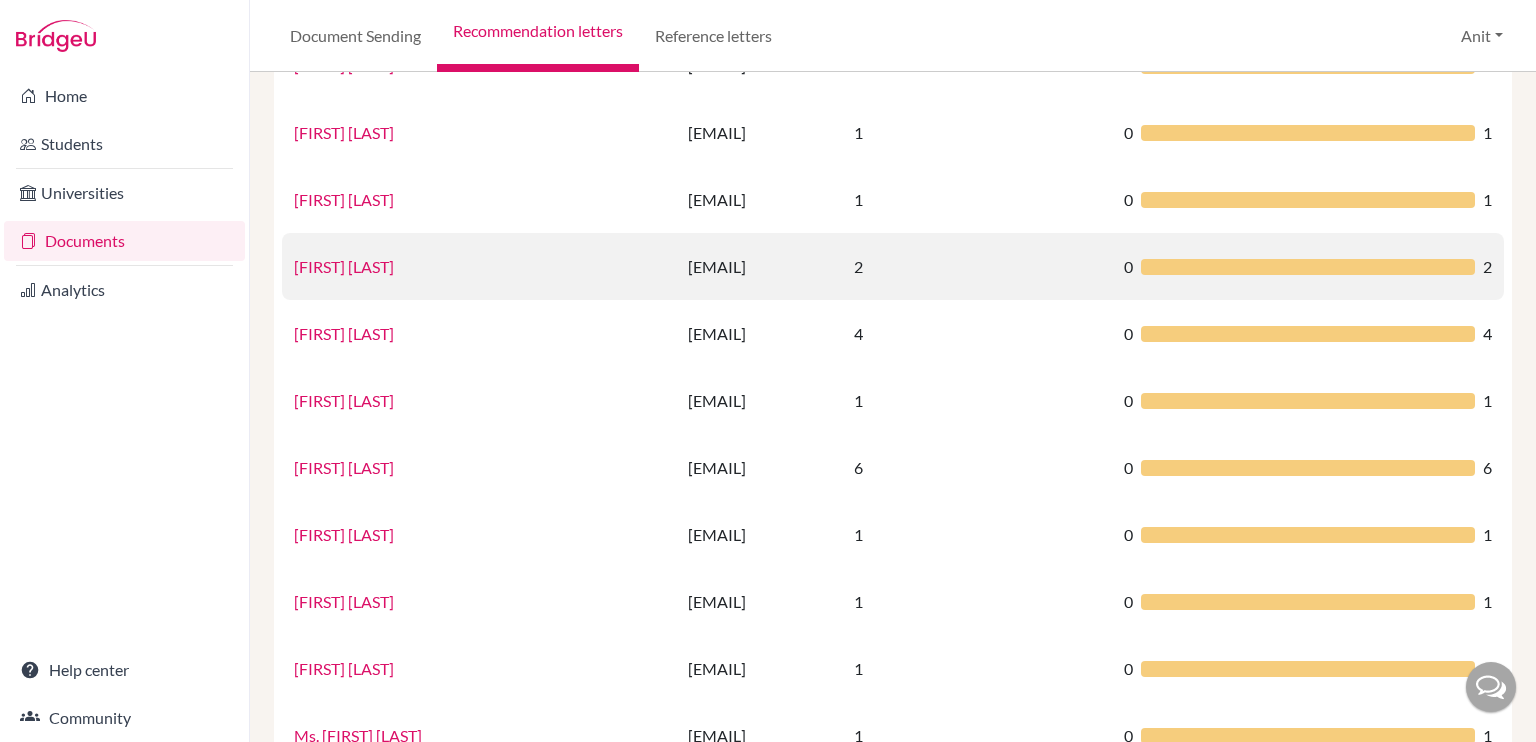 click on "[FIRST] [LAST]" at bounding box center [344, 266] 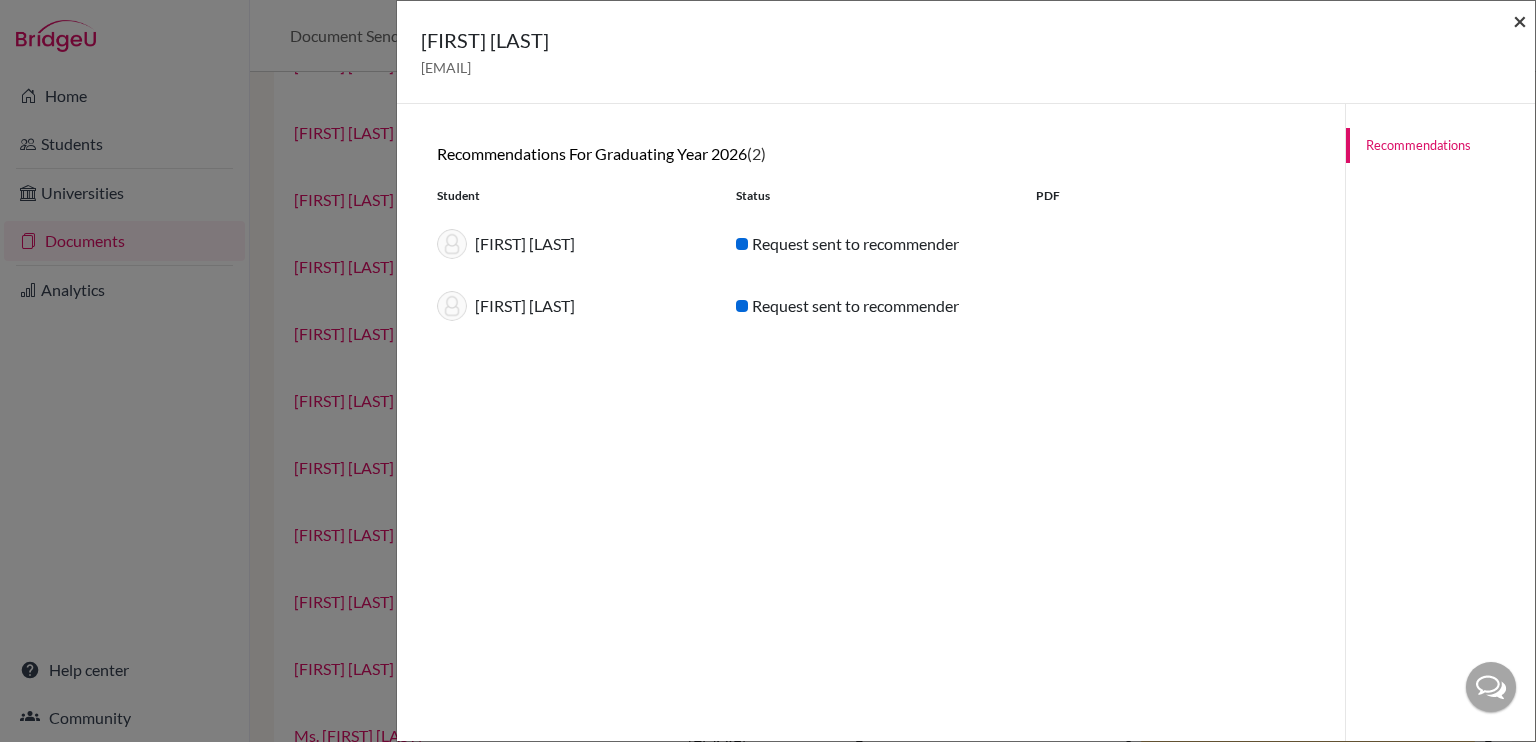 click on "×" at bounding box center [1520, 20] 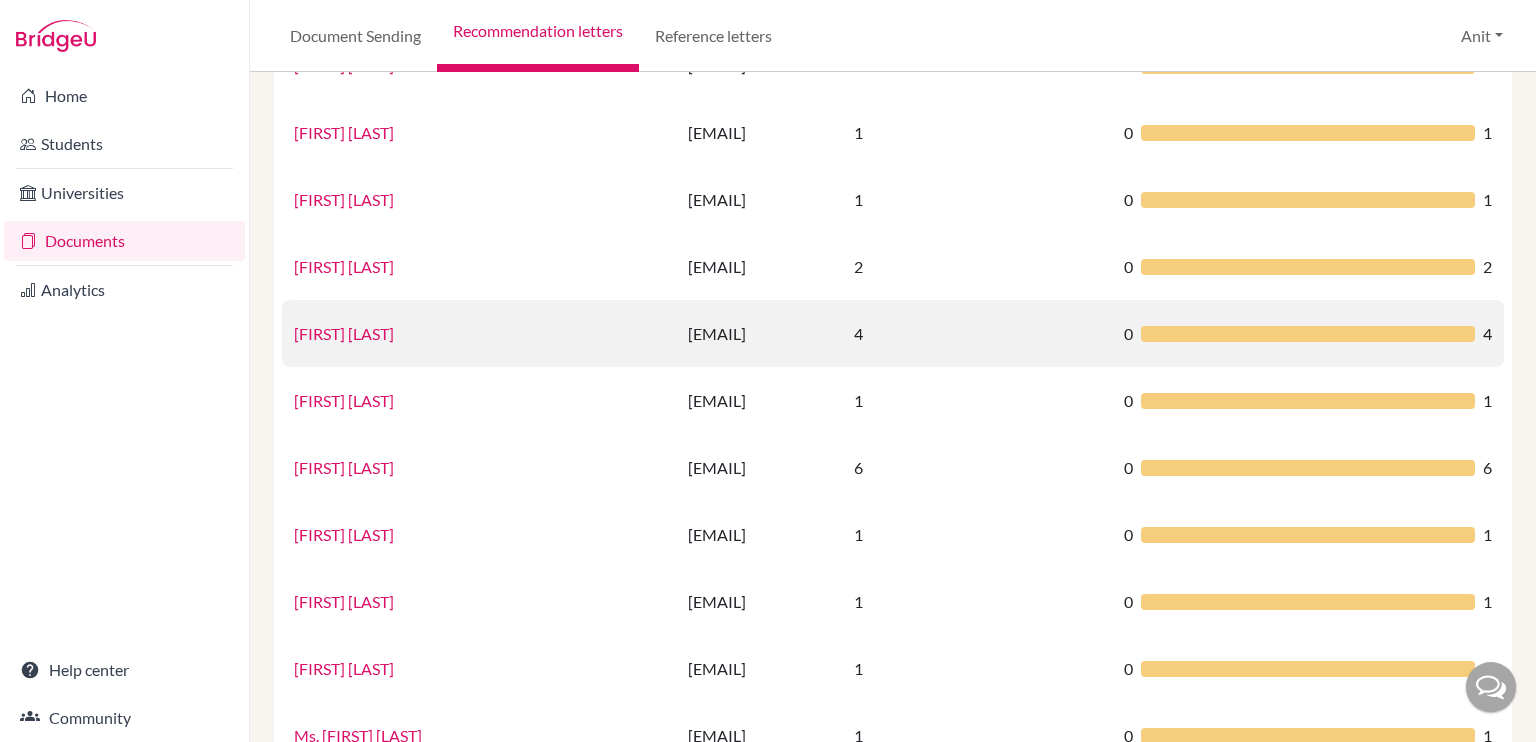 click on "[FIRST] [LAST]" at bounding box center (344, 333) 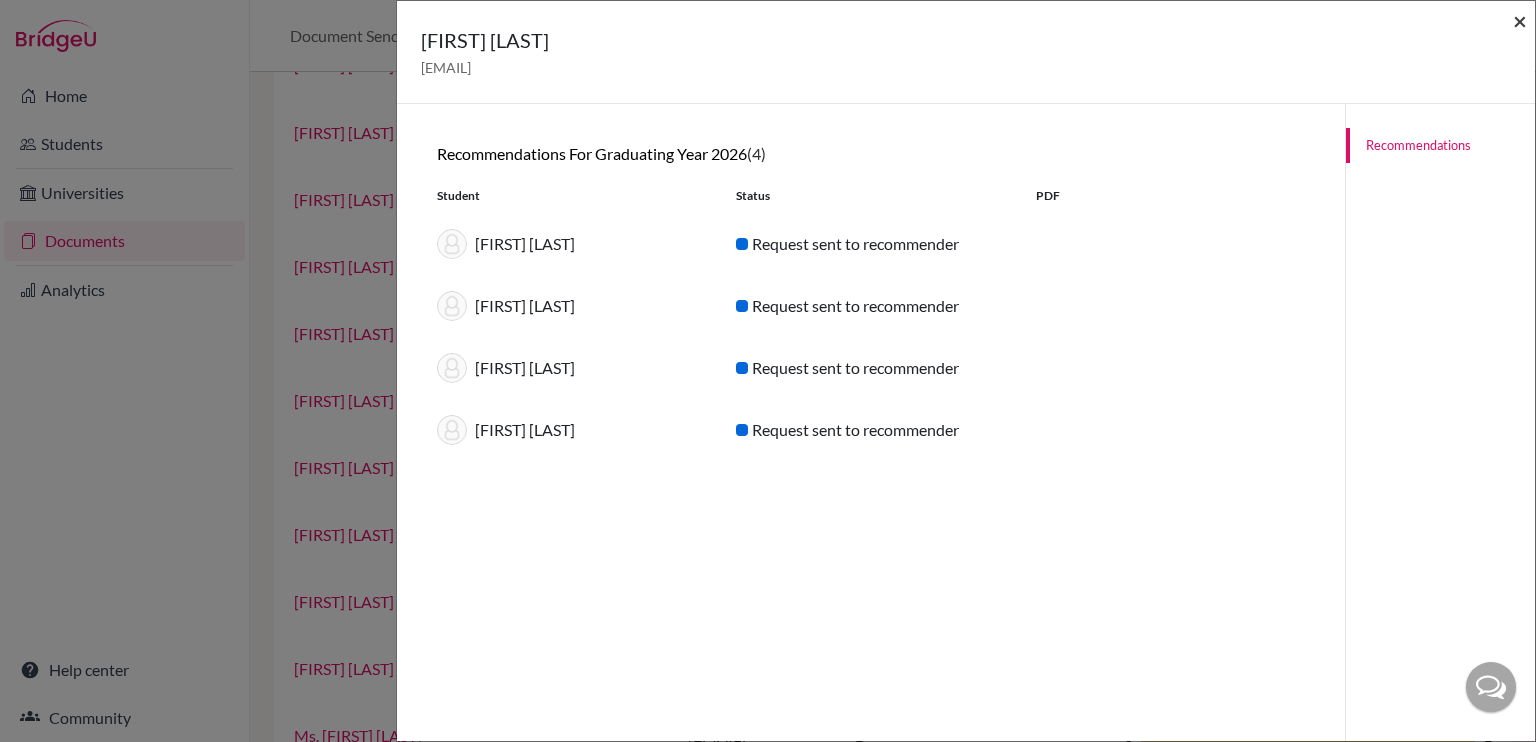 click on "×" at bounding box center (1520, 20) 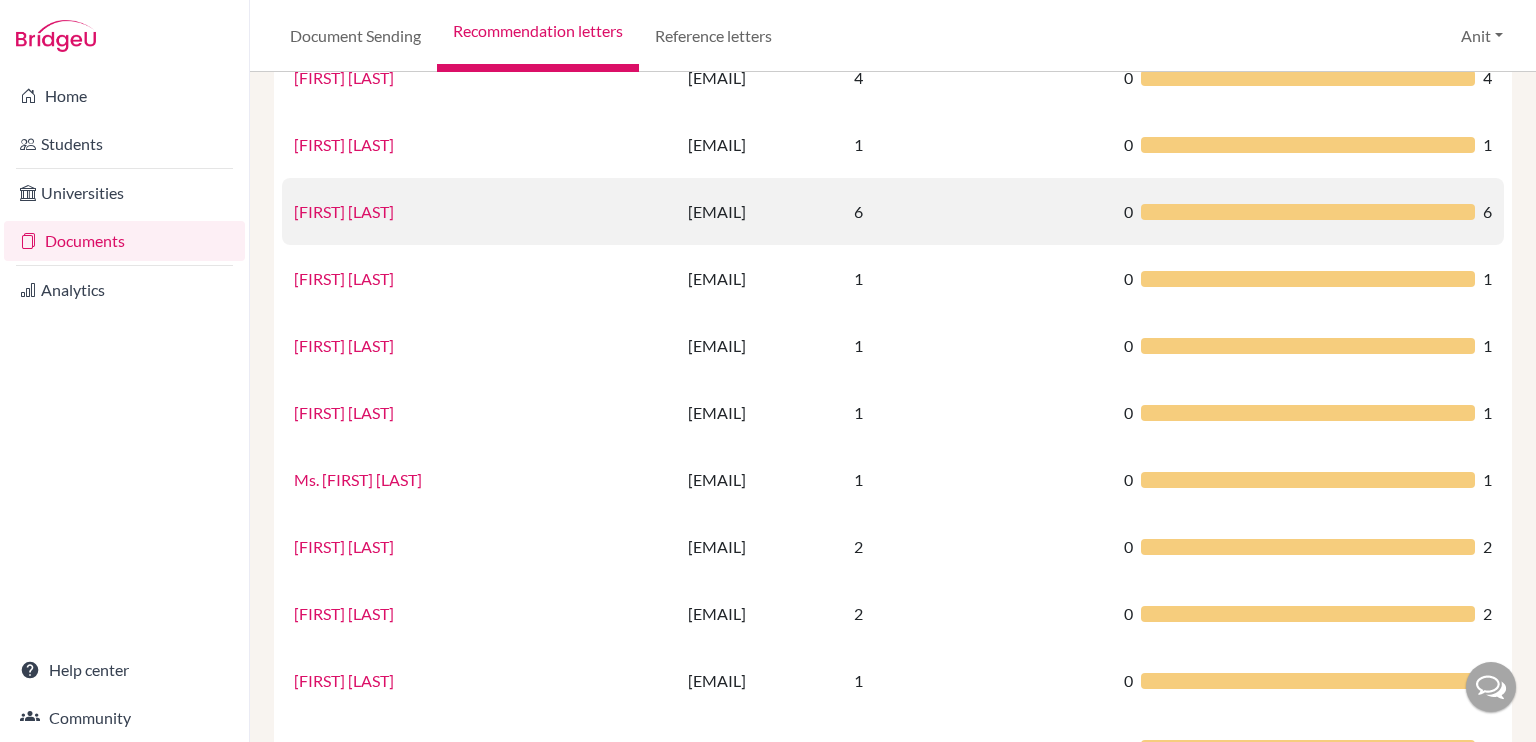 scroll, scrollTop: 898, scrollLeft: 0, axis: vertical 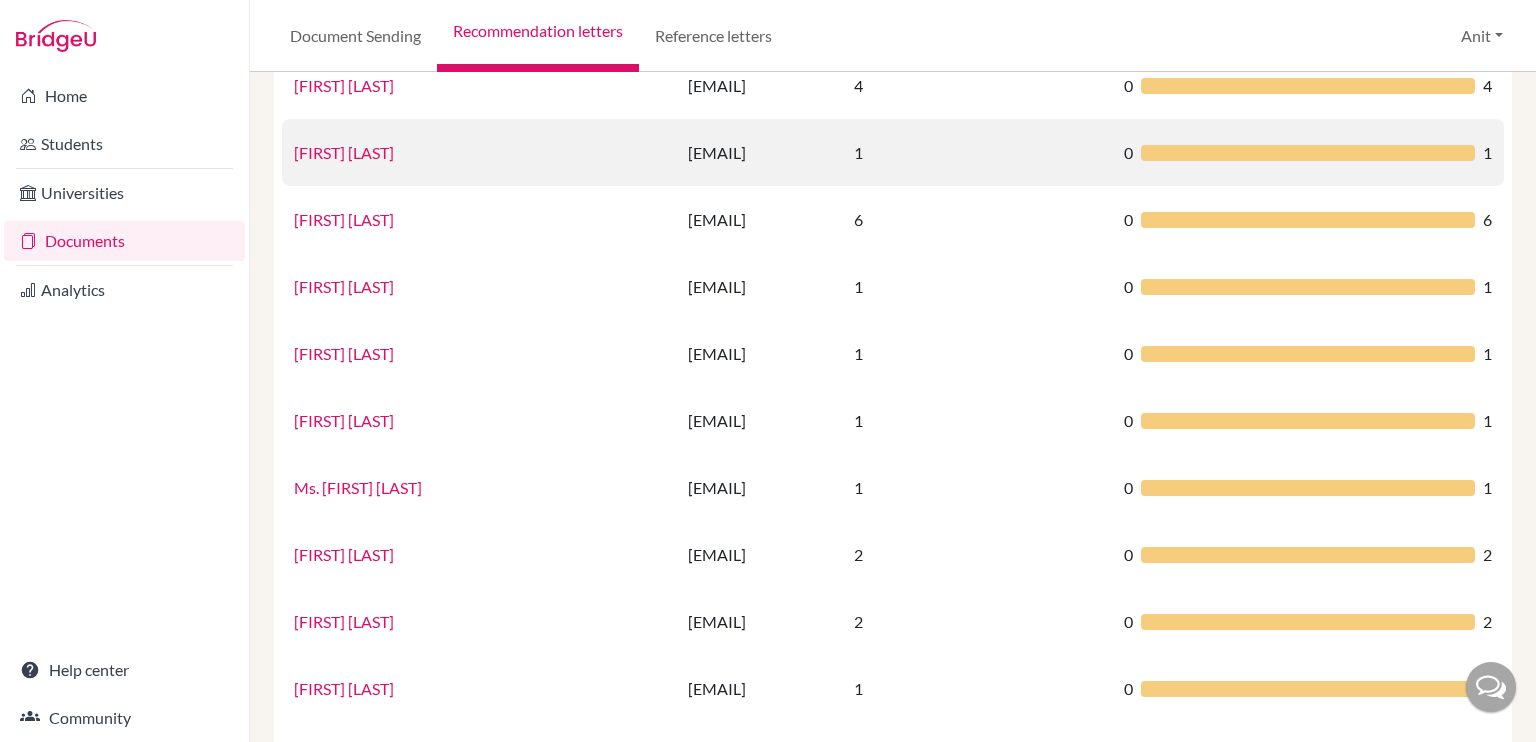 click on "[FIRST] [LAST]" at bounding box center (344, 152) 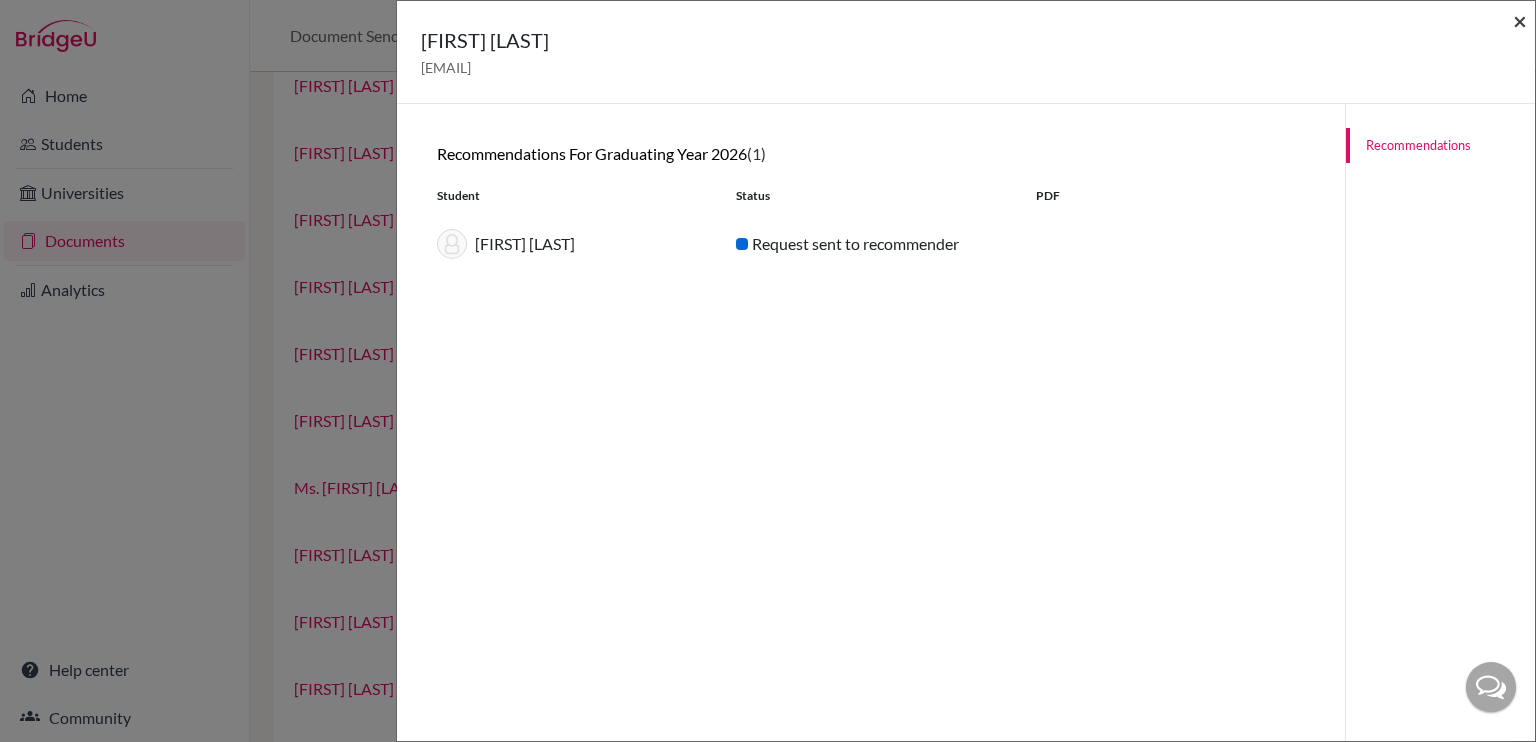 click on "×" at bounding box center [1520, 20] 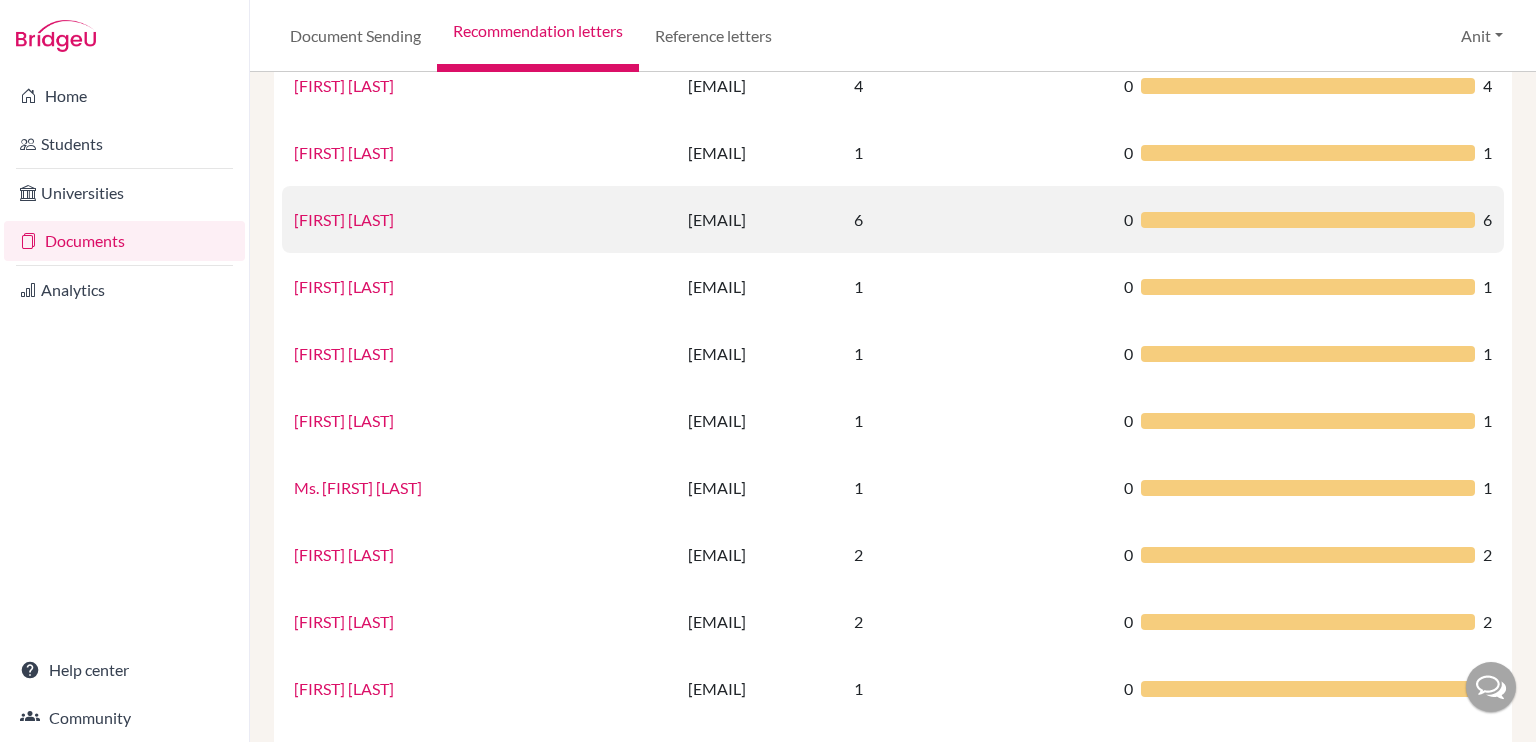 click on "[FIRST] [LAST]" at bounding box center (344, 219) 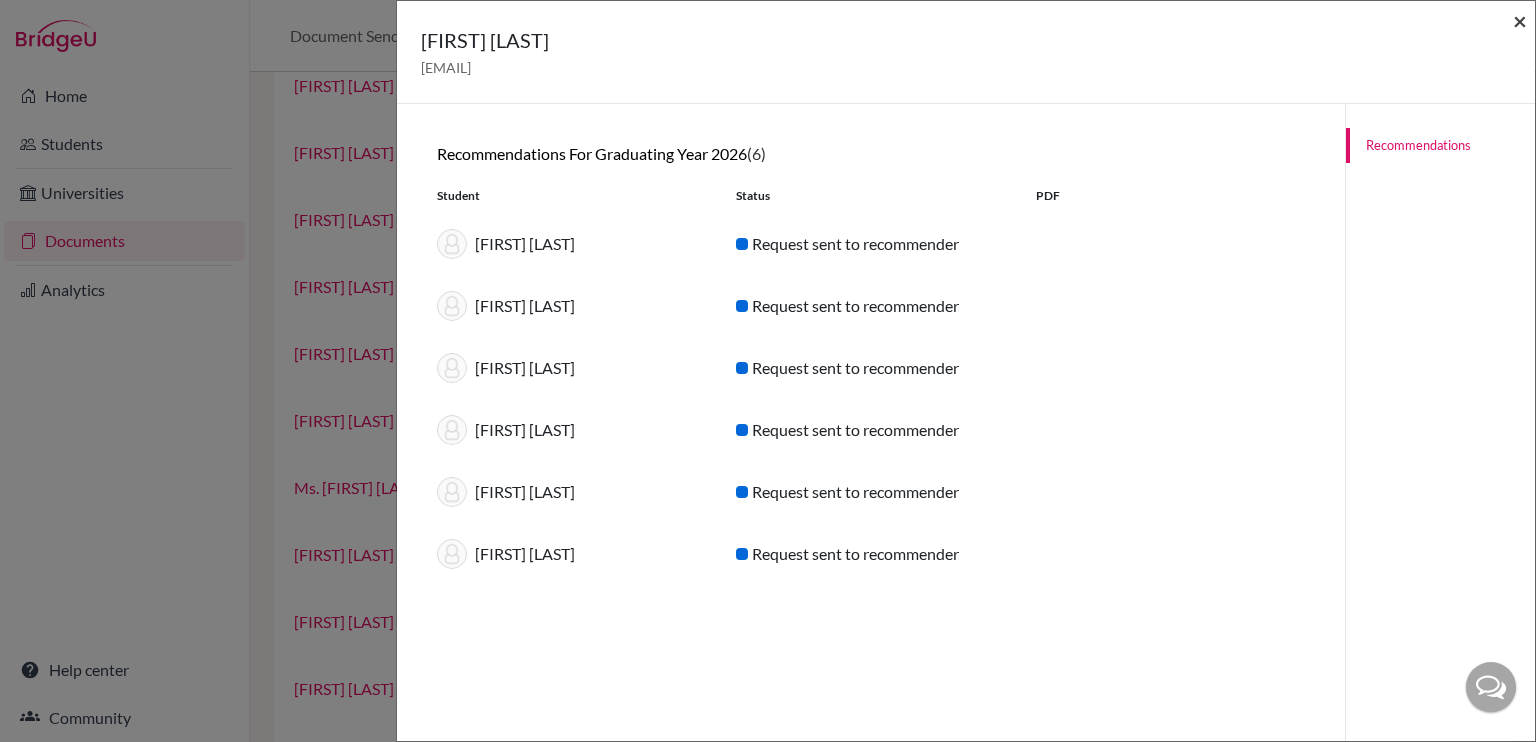 click on "×" at bounding box center [1520, 20] 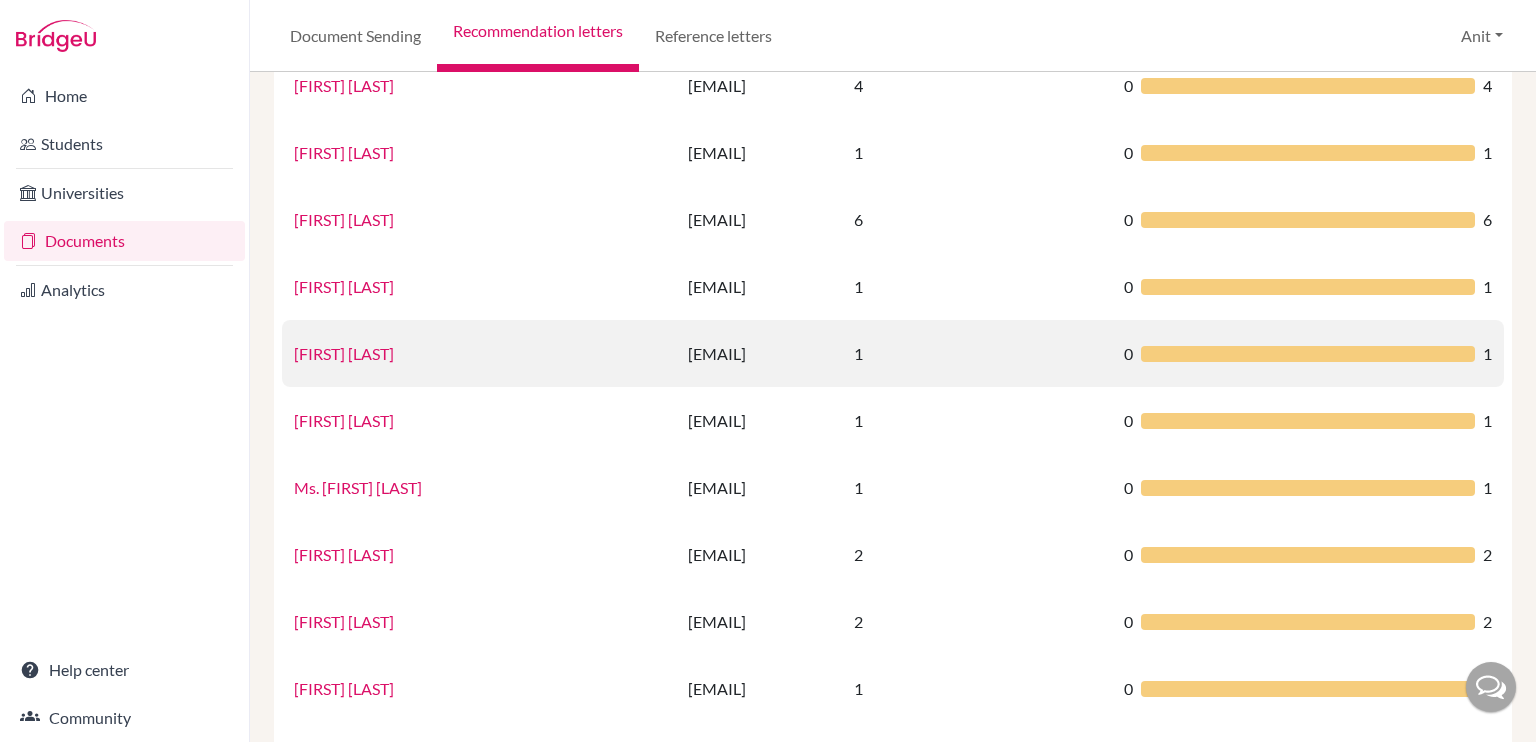 click on "[FIRST] [LAST]" at bounding box center [344, 353] 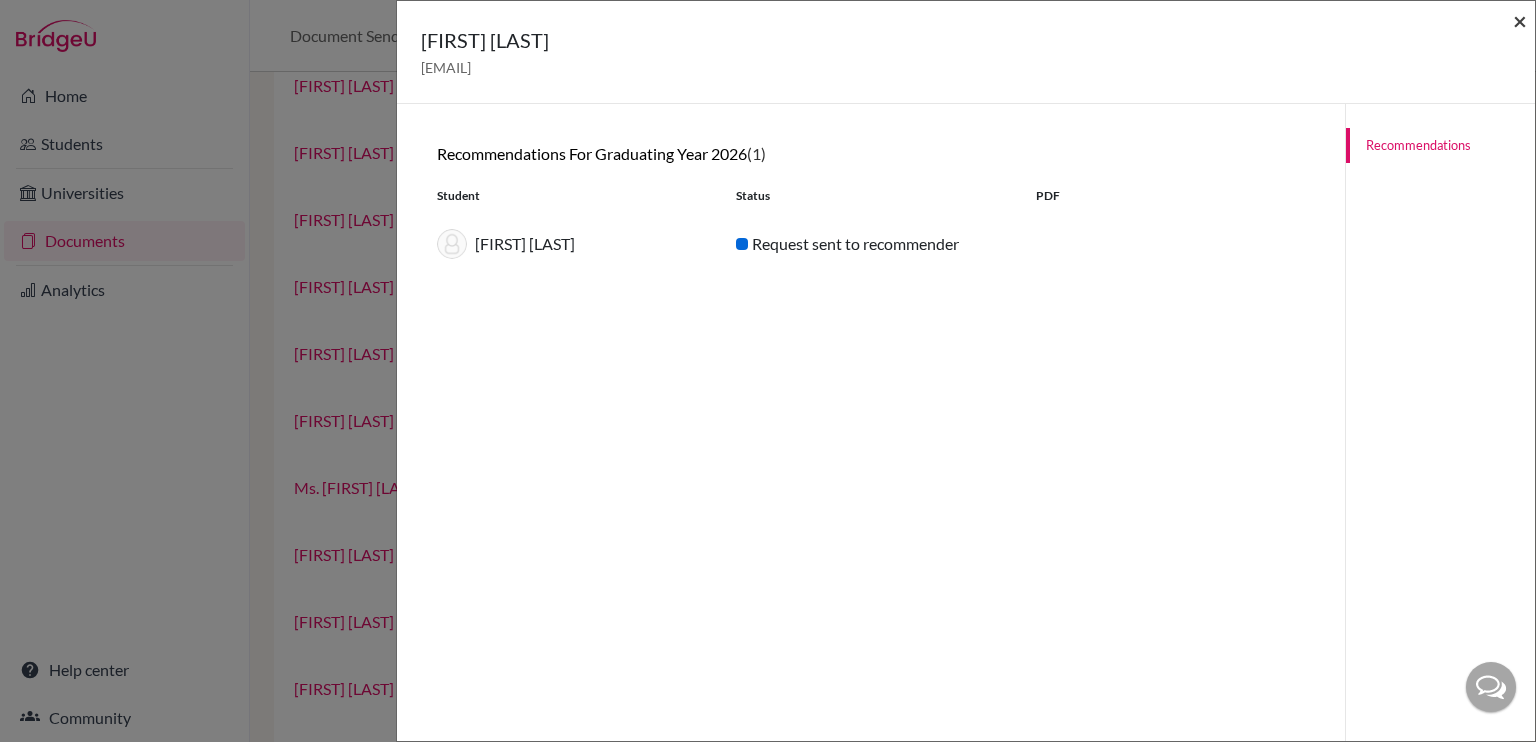 click on "×" at bounding box center [1520, 20] 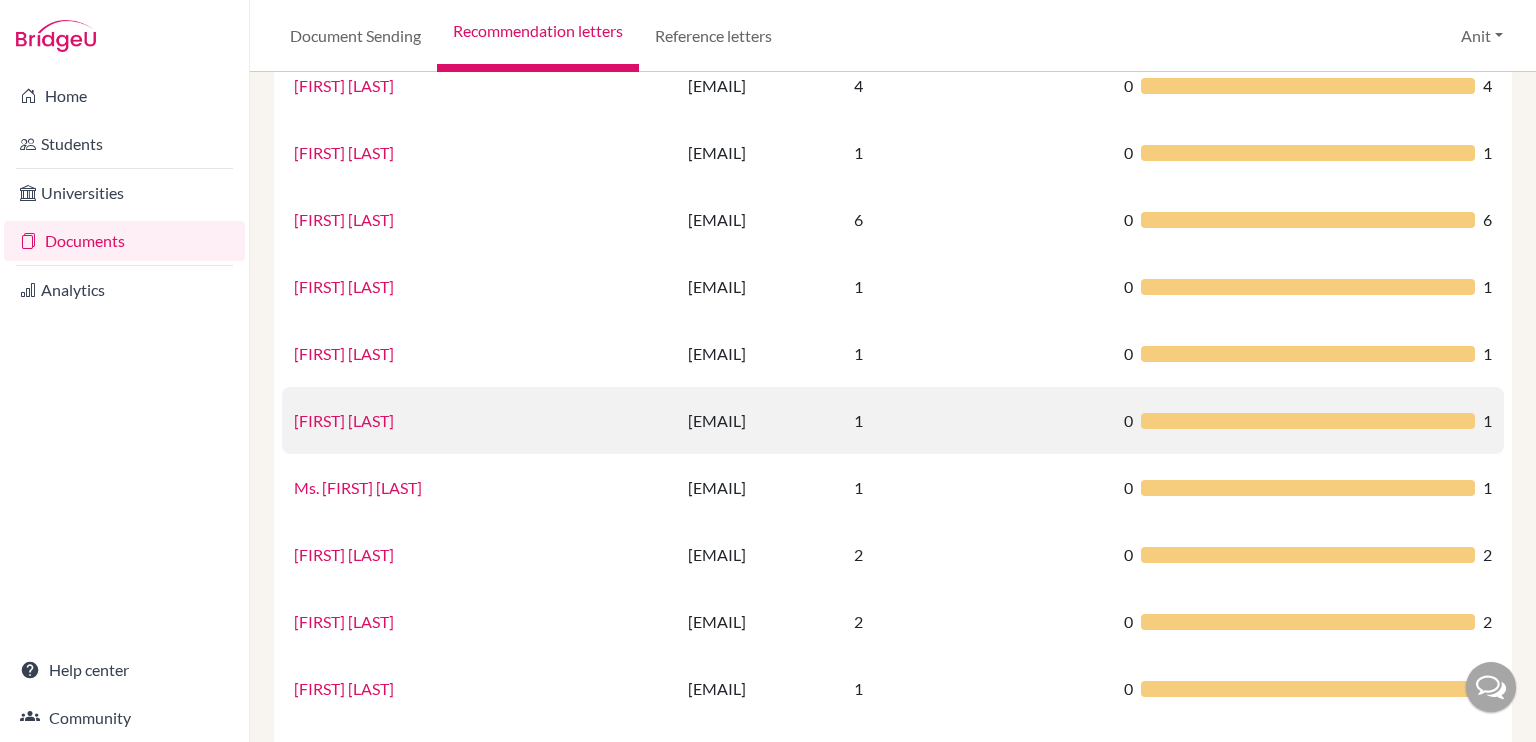 click on "[FIRST] [LAST]" at bounding box center [344, 420] 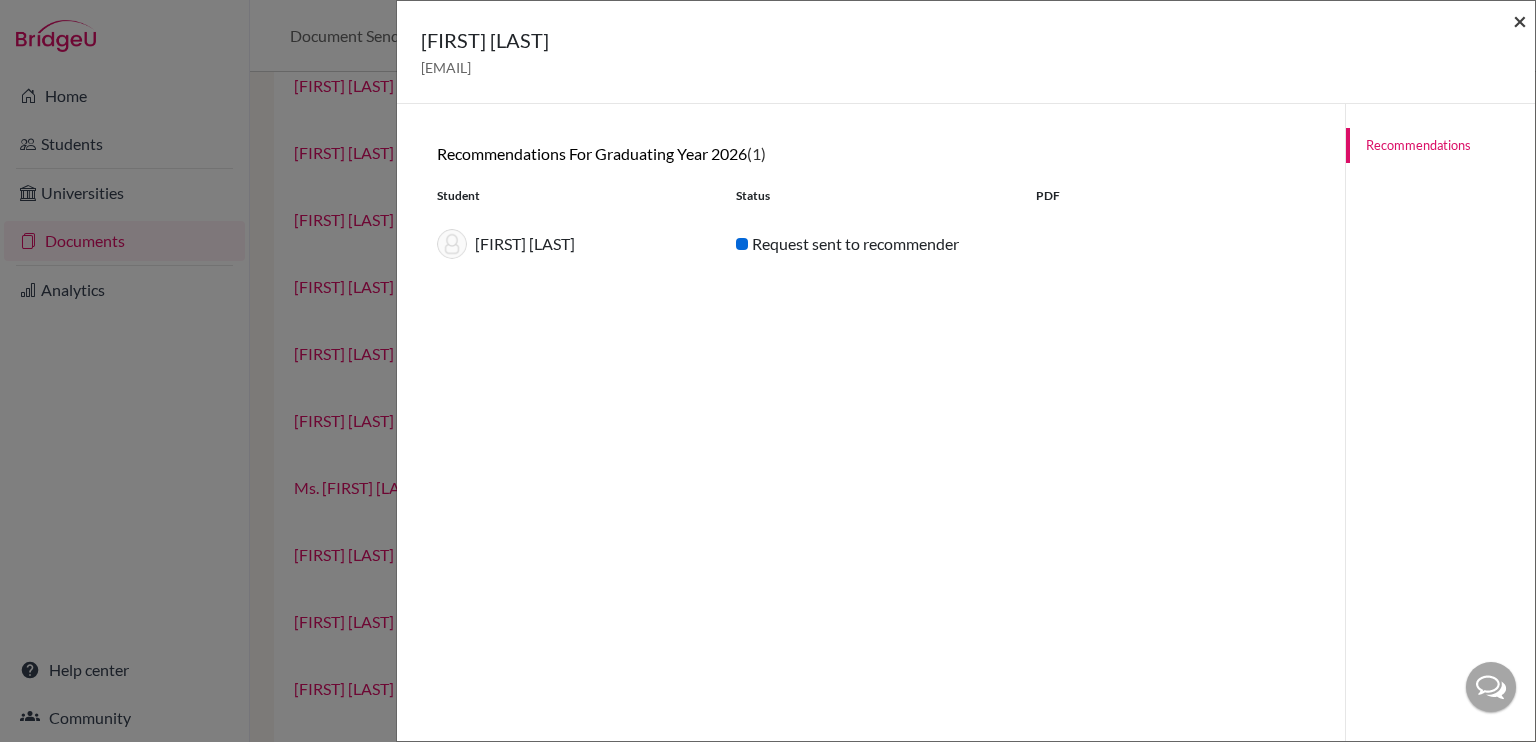 click on "×" at bounding box center [1520, 20] 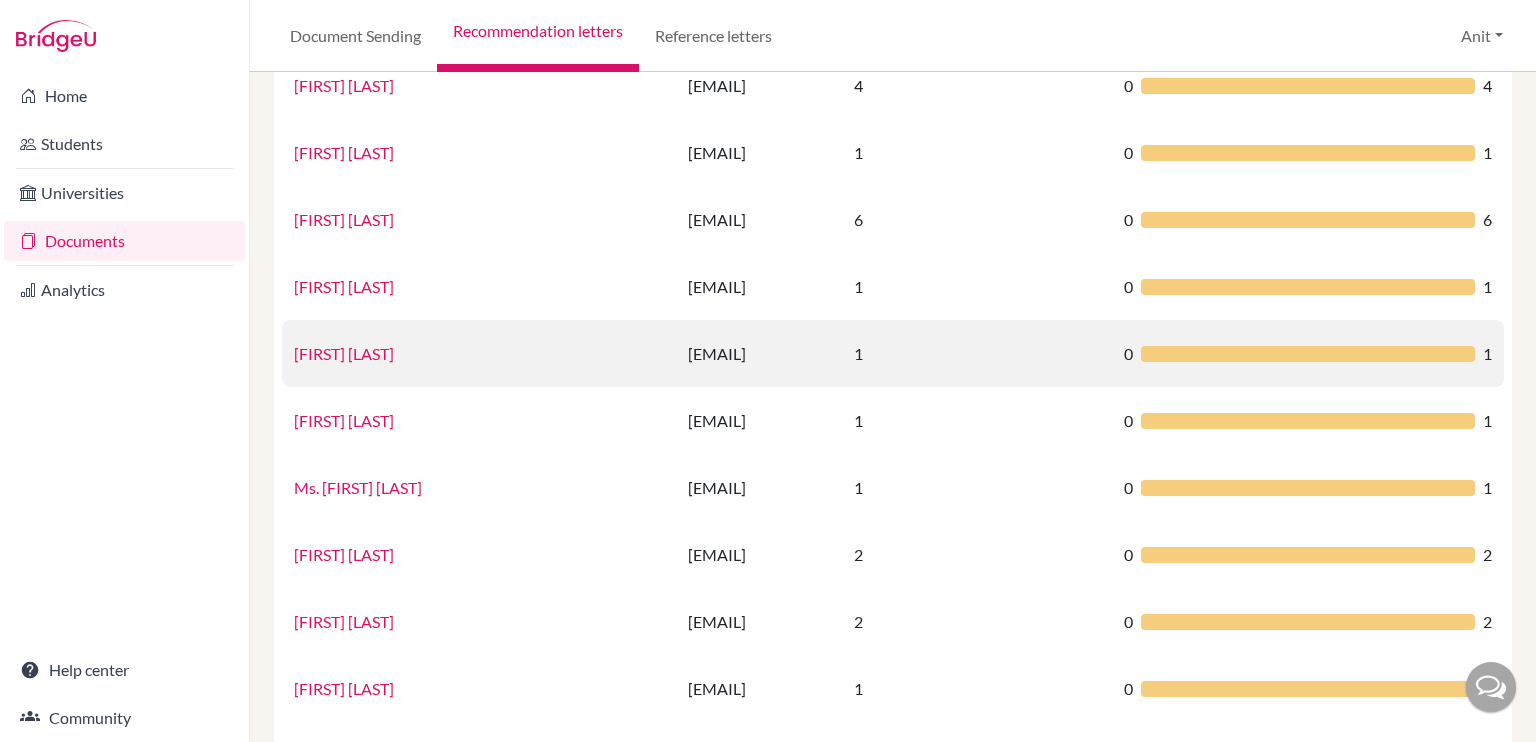 scroll, scrollTop: 1000, scrollLeft: 0, axis: vertical 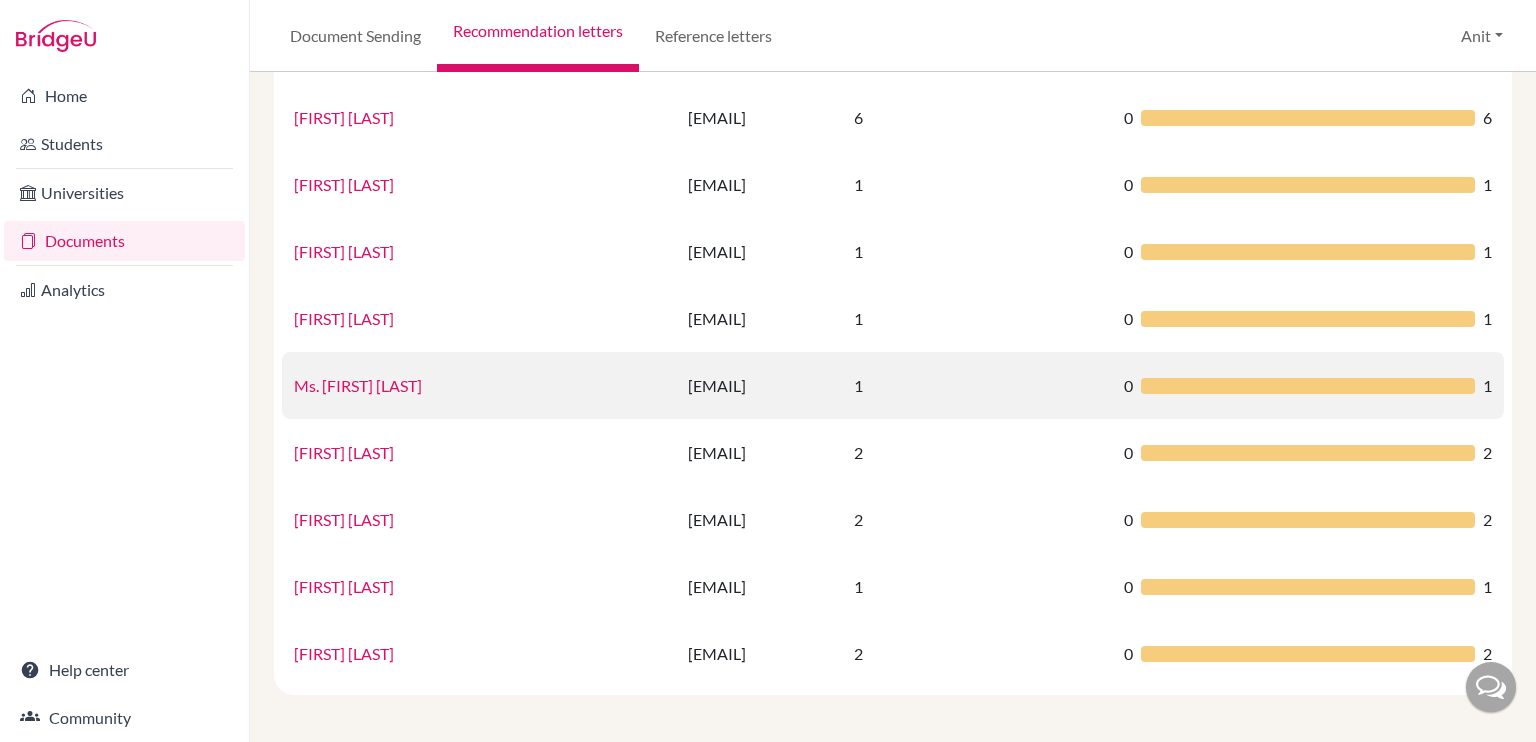 click on "Ms. [FIRST] [LAST]" at bounding box center (358, 385) 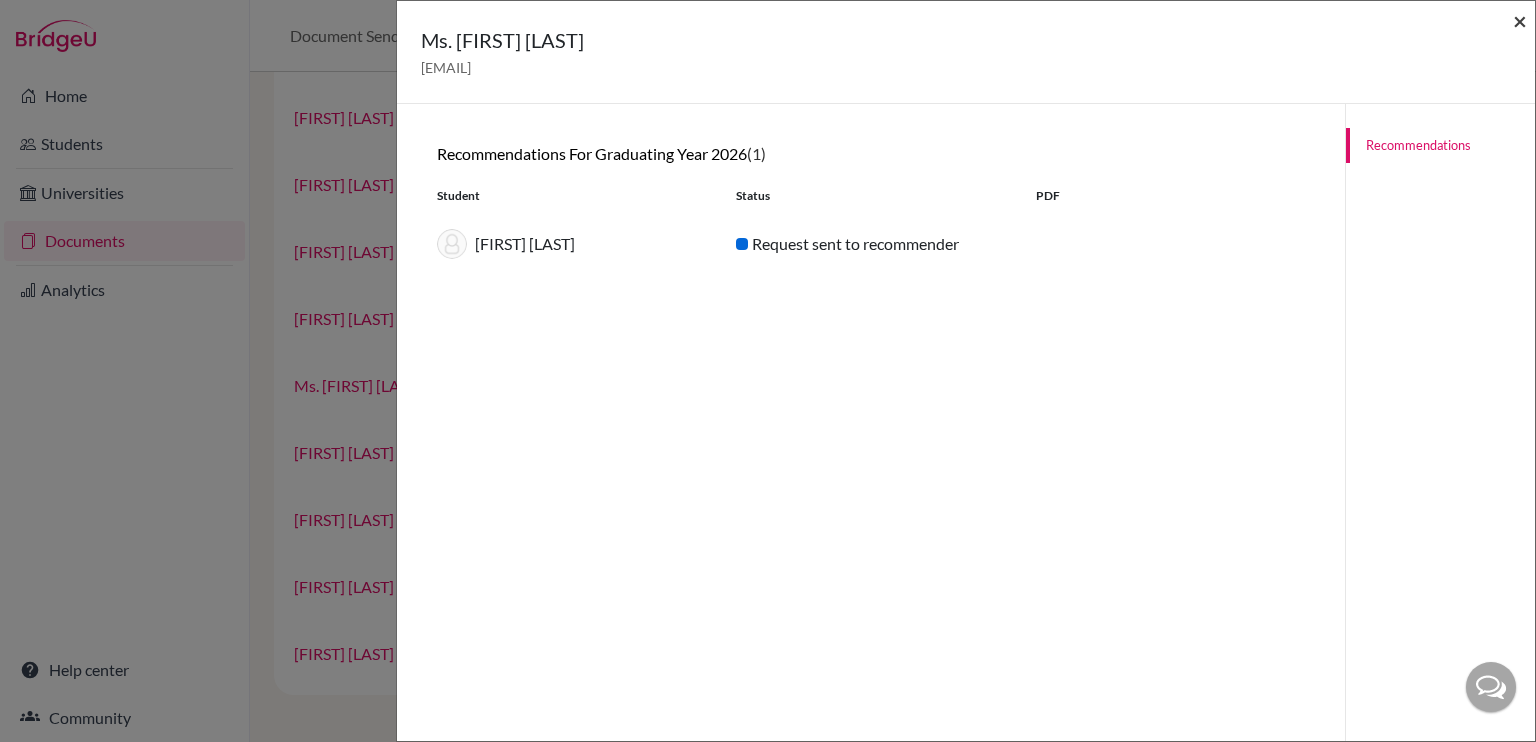 click on "×" at bounding box center [1520, 20] 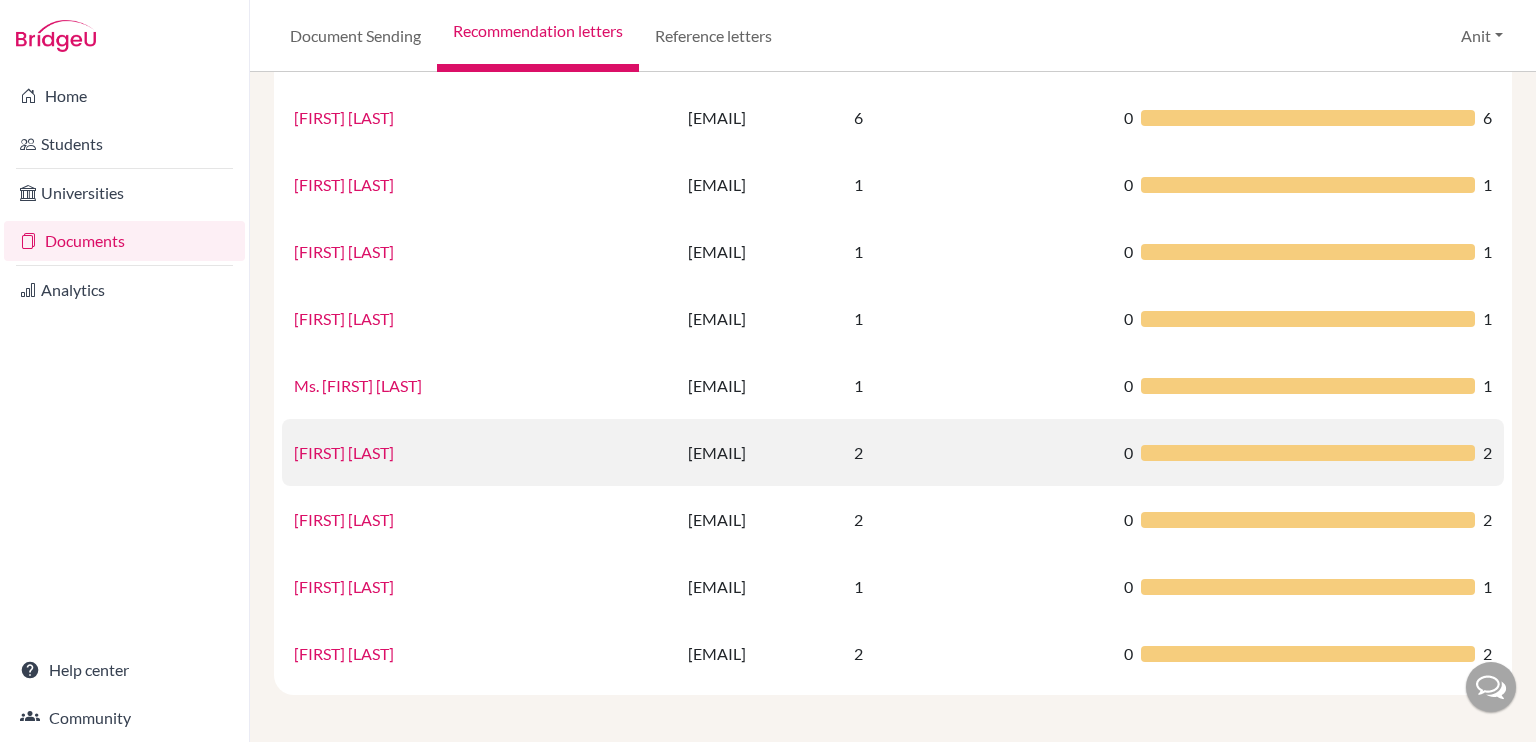 click on "[FIRST] [LAST]" at bounding box center (344, 452) 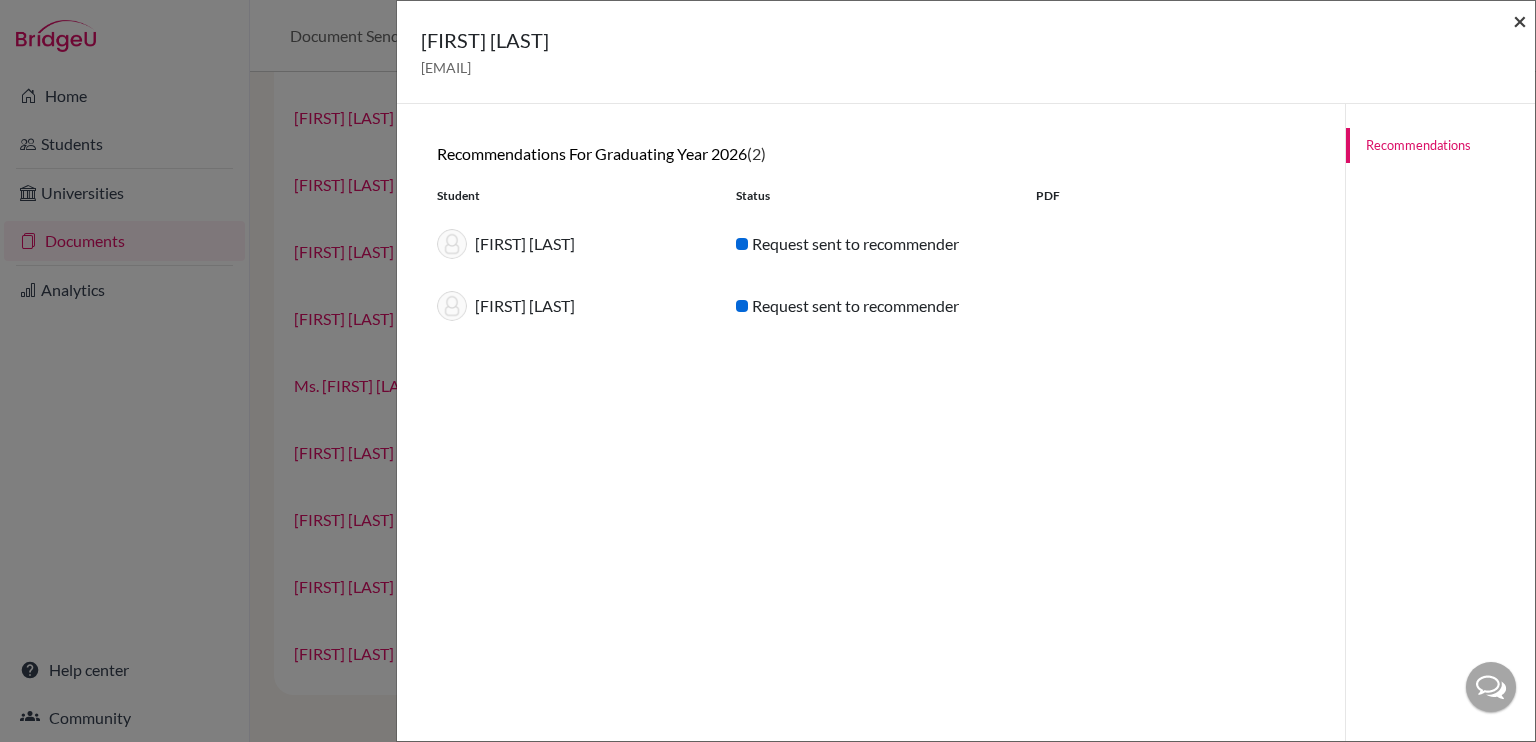 click on "×" at bounding box center [1520, 20] 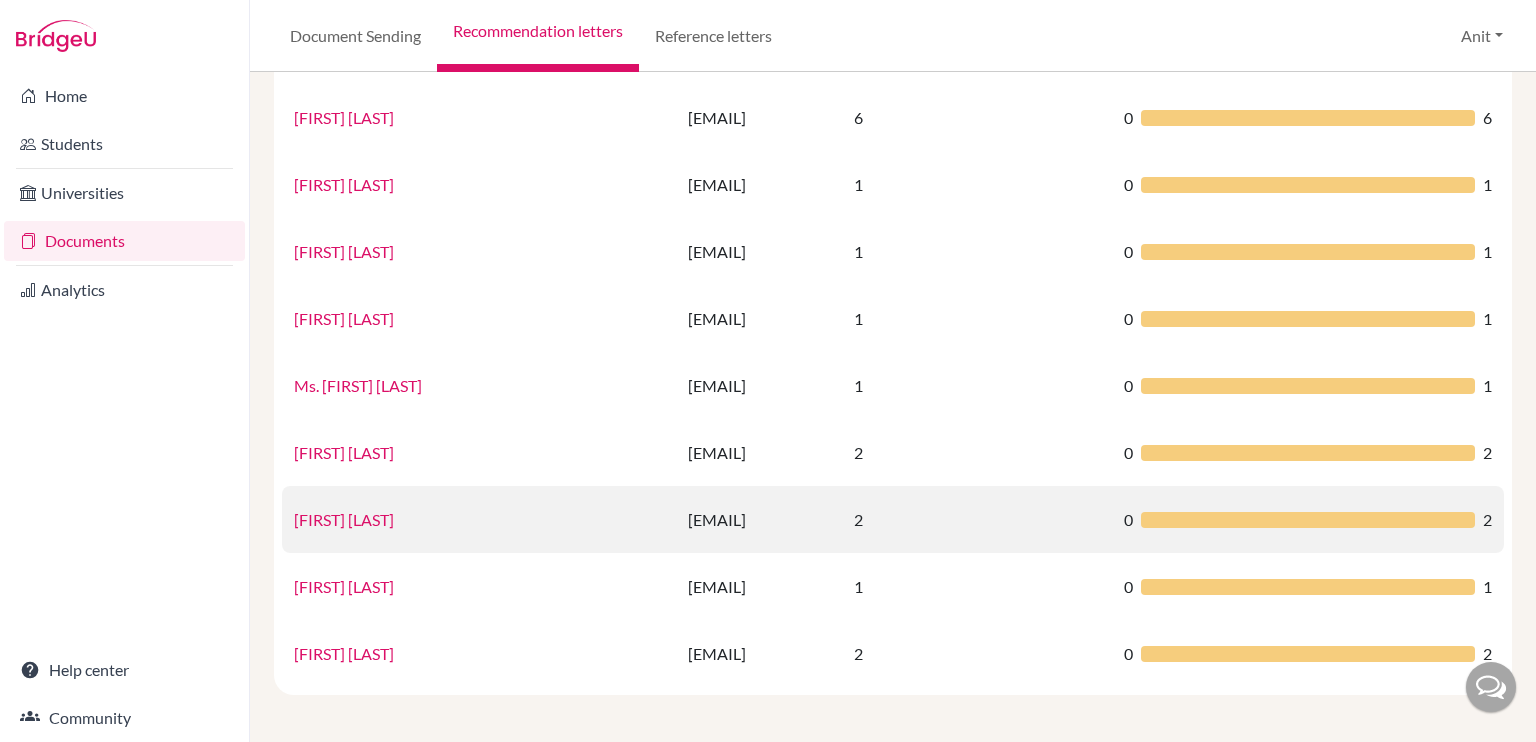 click on "[FIRST] [LAST]" at bounding box center (344, 519) 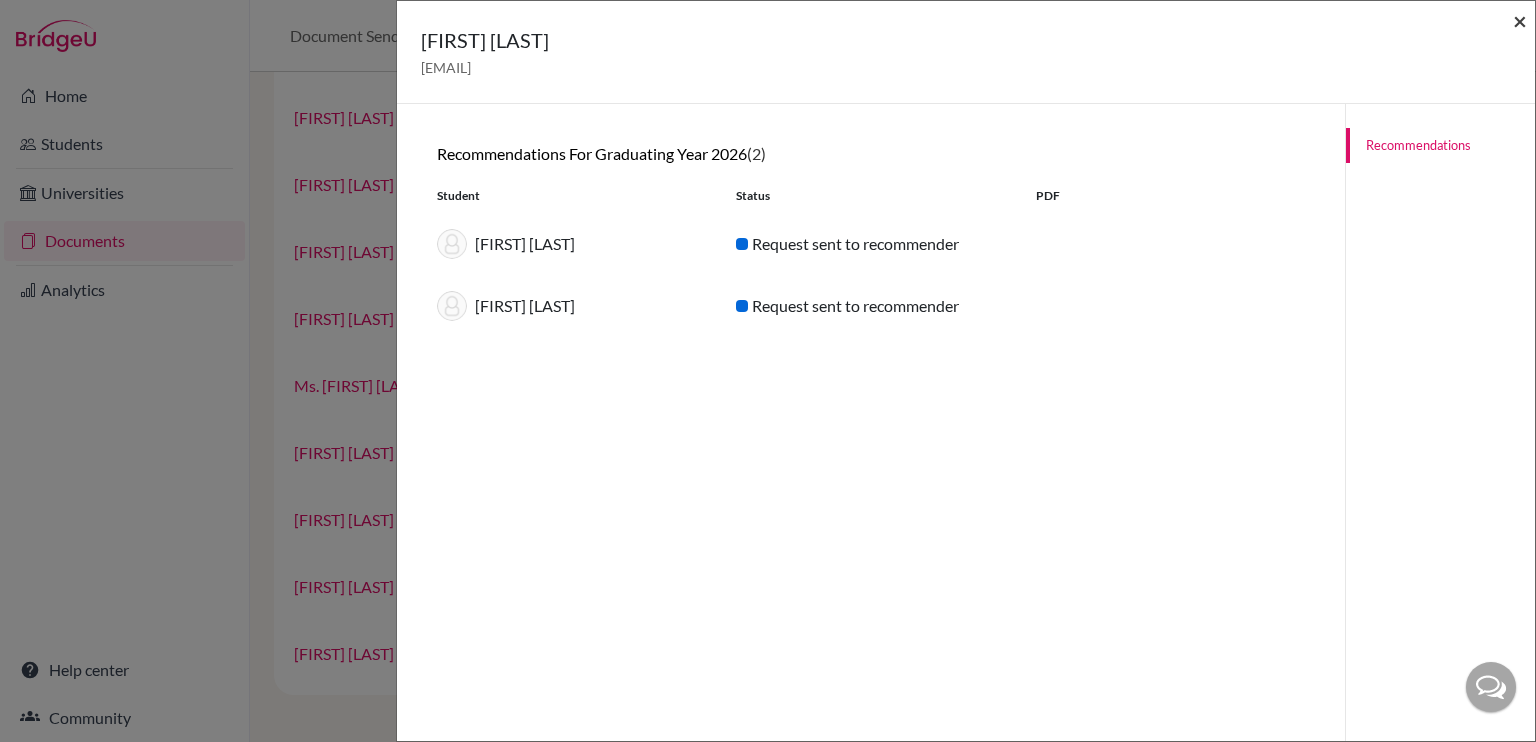 click on "×" at bounding box center [1520, 20] 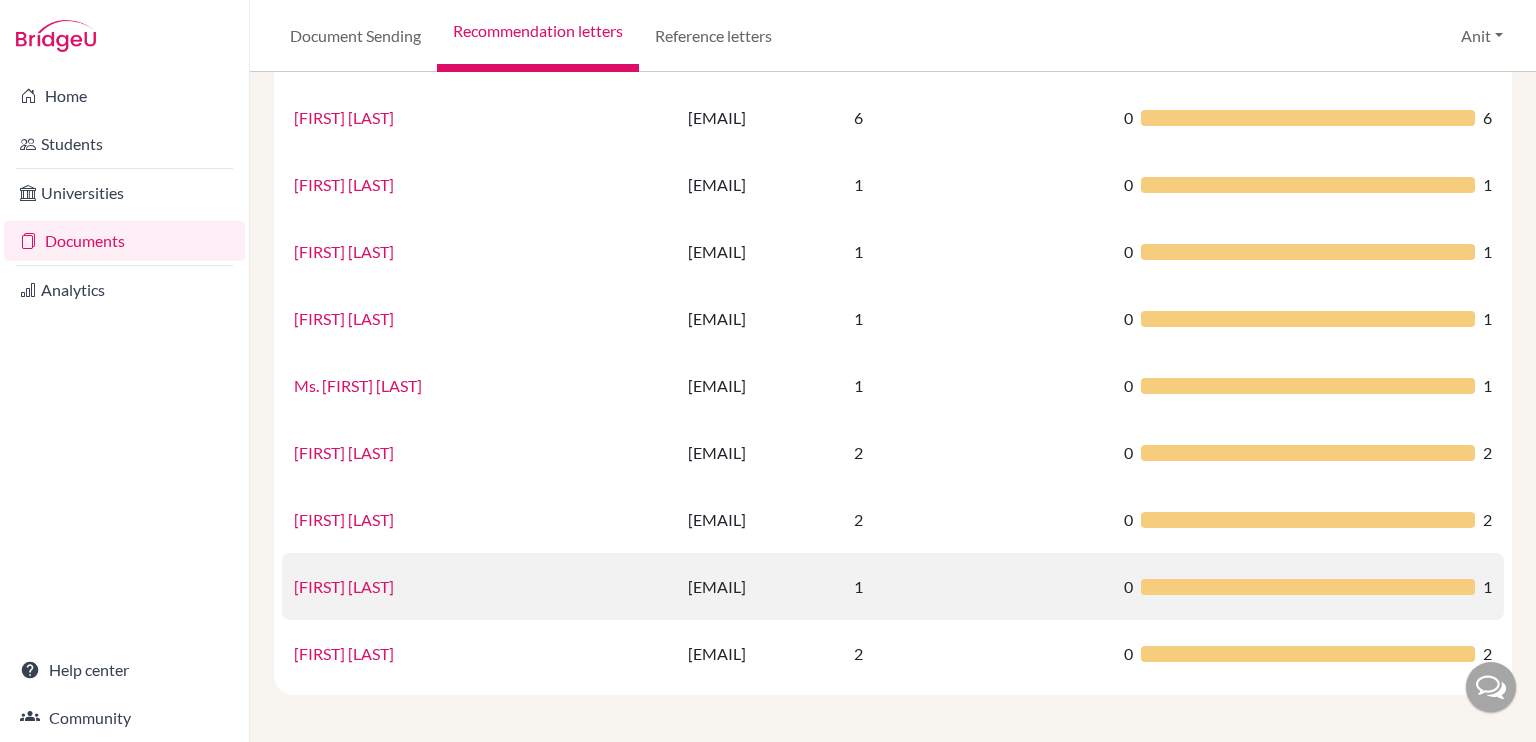 click on "[FIRST] [LAST]" at bounding box center [344, 586] 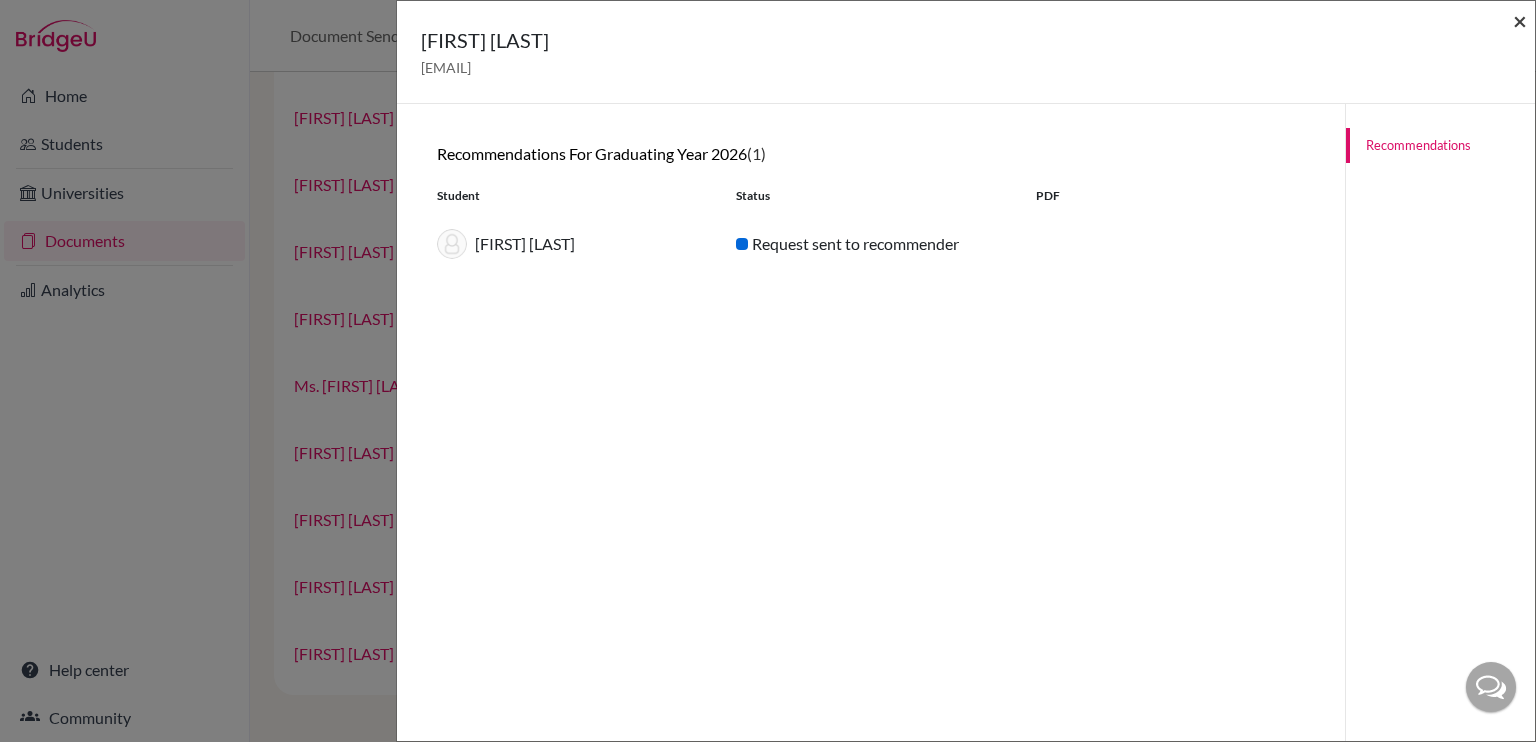 drag, startPoint x: 1520, startPoint y: 21, endPoint x: 364, endPoint y: 455, distance: 1234.7842 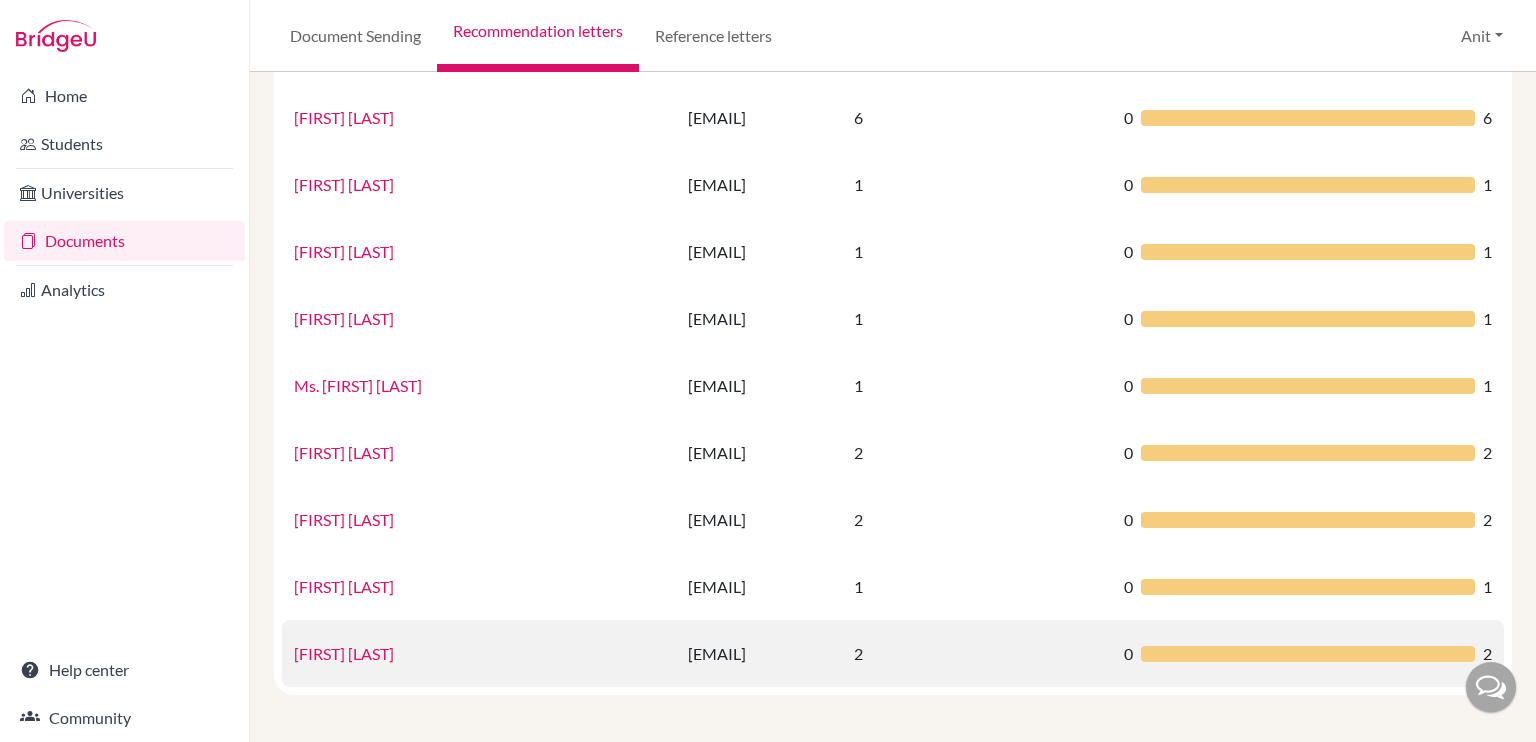 click on "[FIRST] [LAST]" at bounding box center [344, 653] 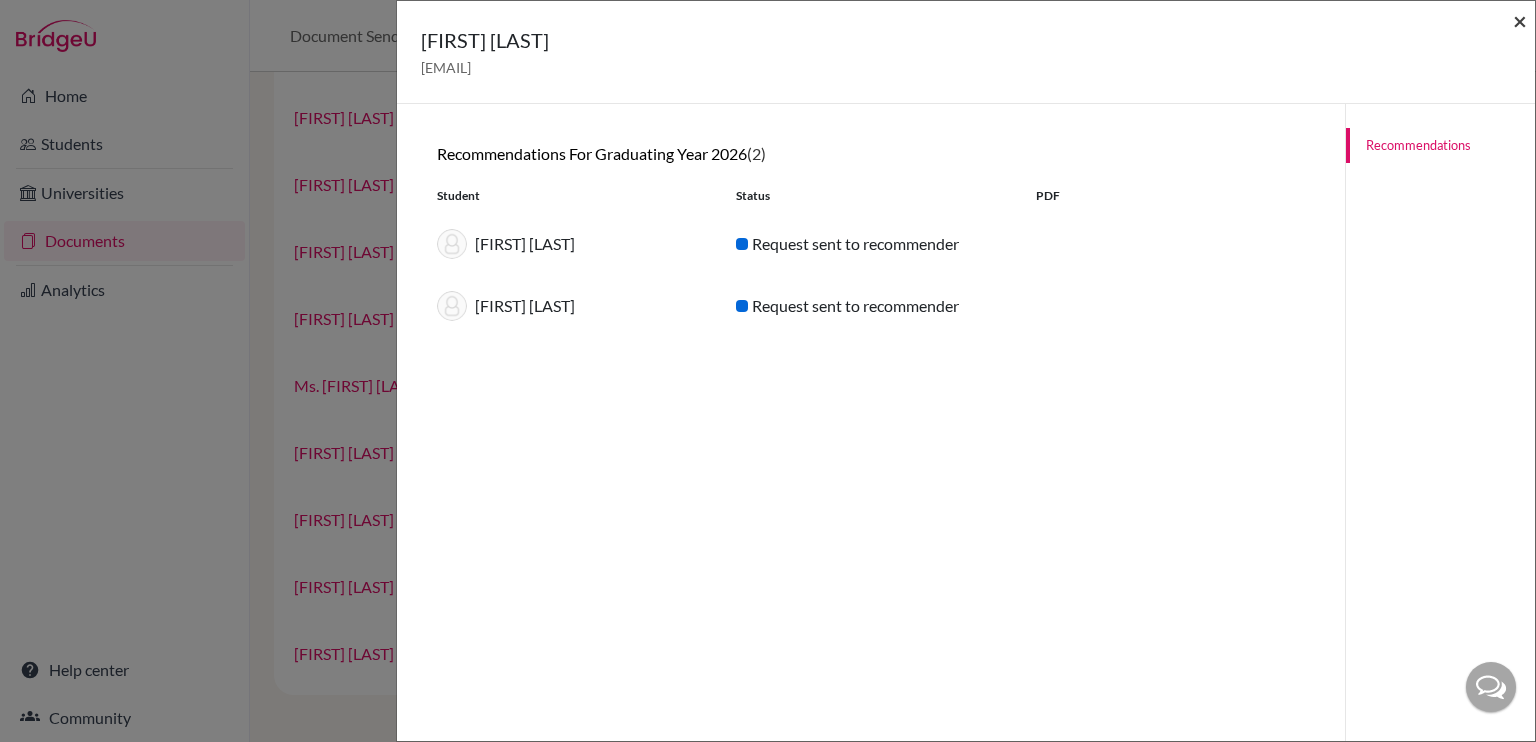 click on "×" at bounding box center [1520, 20] 